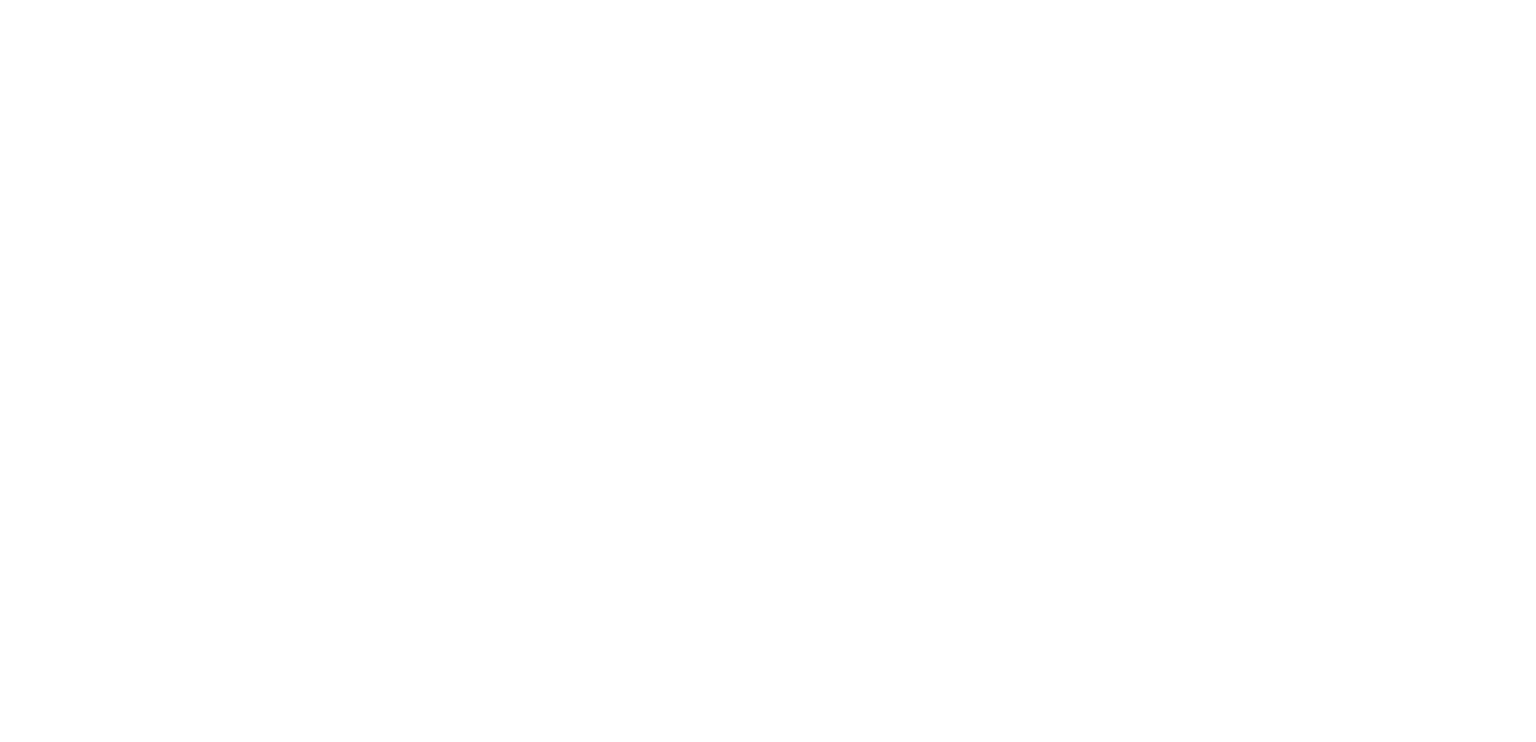 scroll, scrollTop: 0, scrollLeft: 0, axis: both 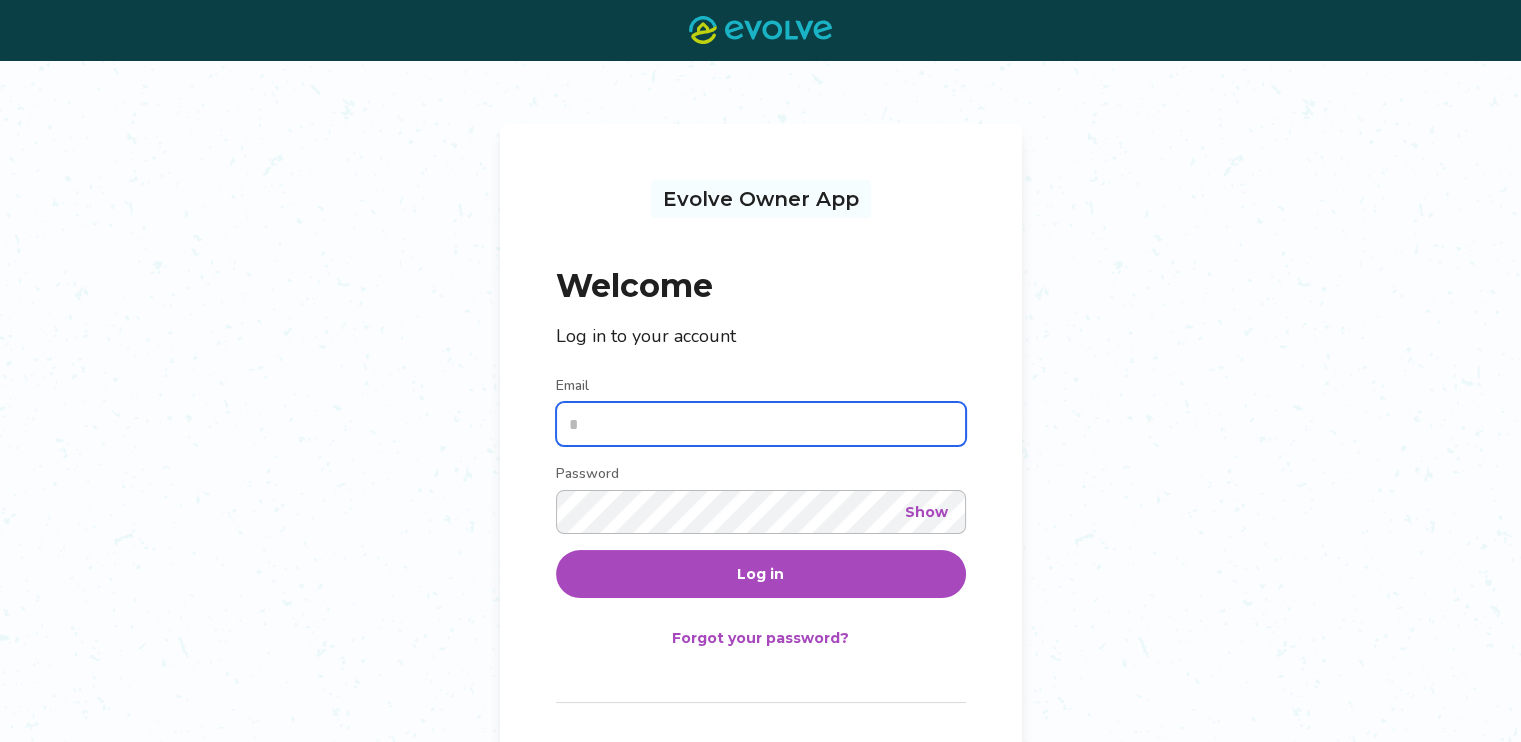 click on "Email" at bounding box center [761, 424] 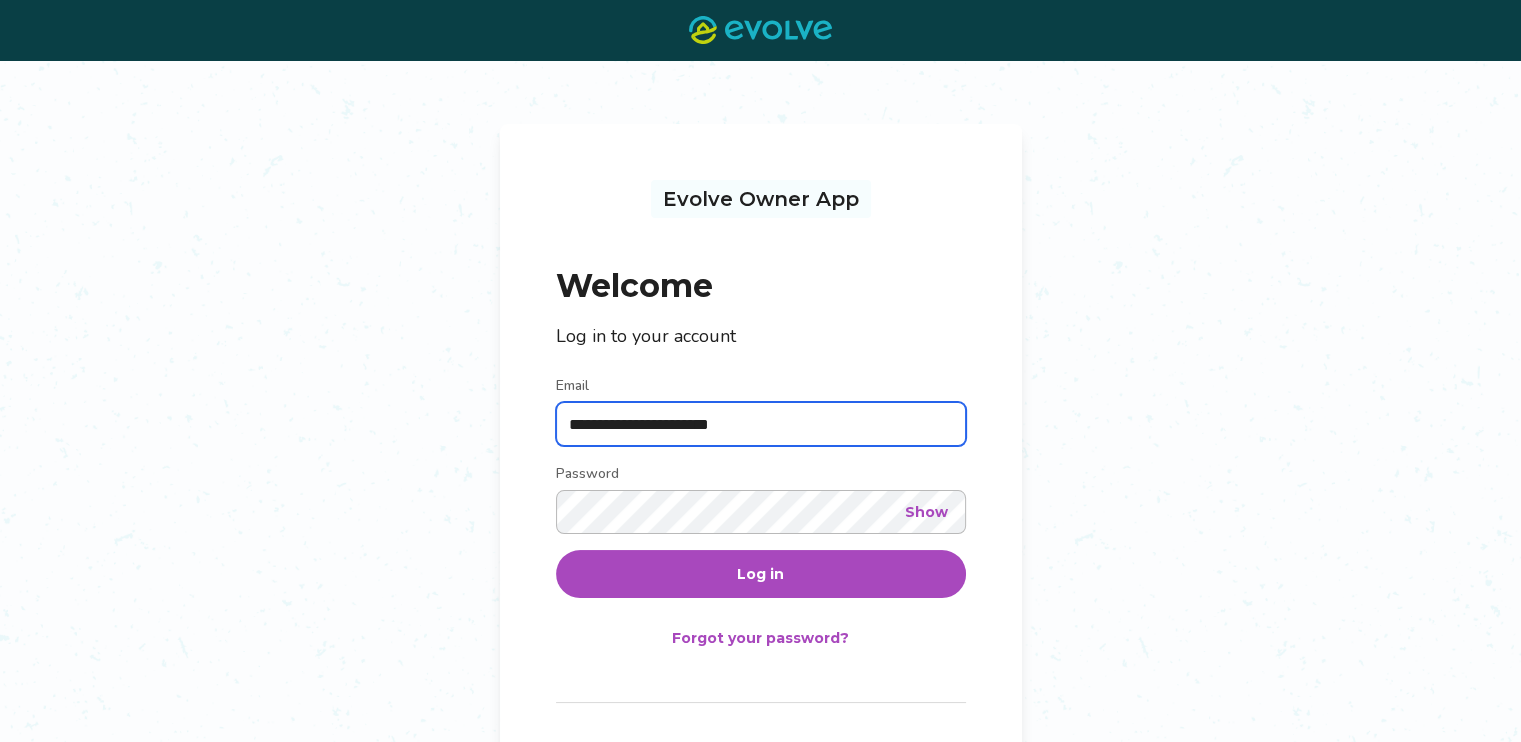 type on "**********" 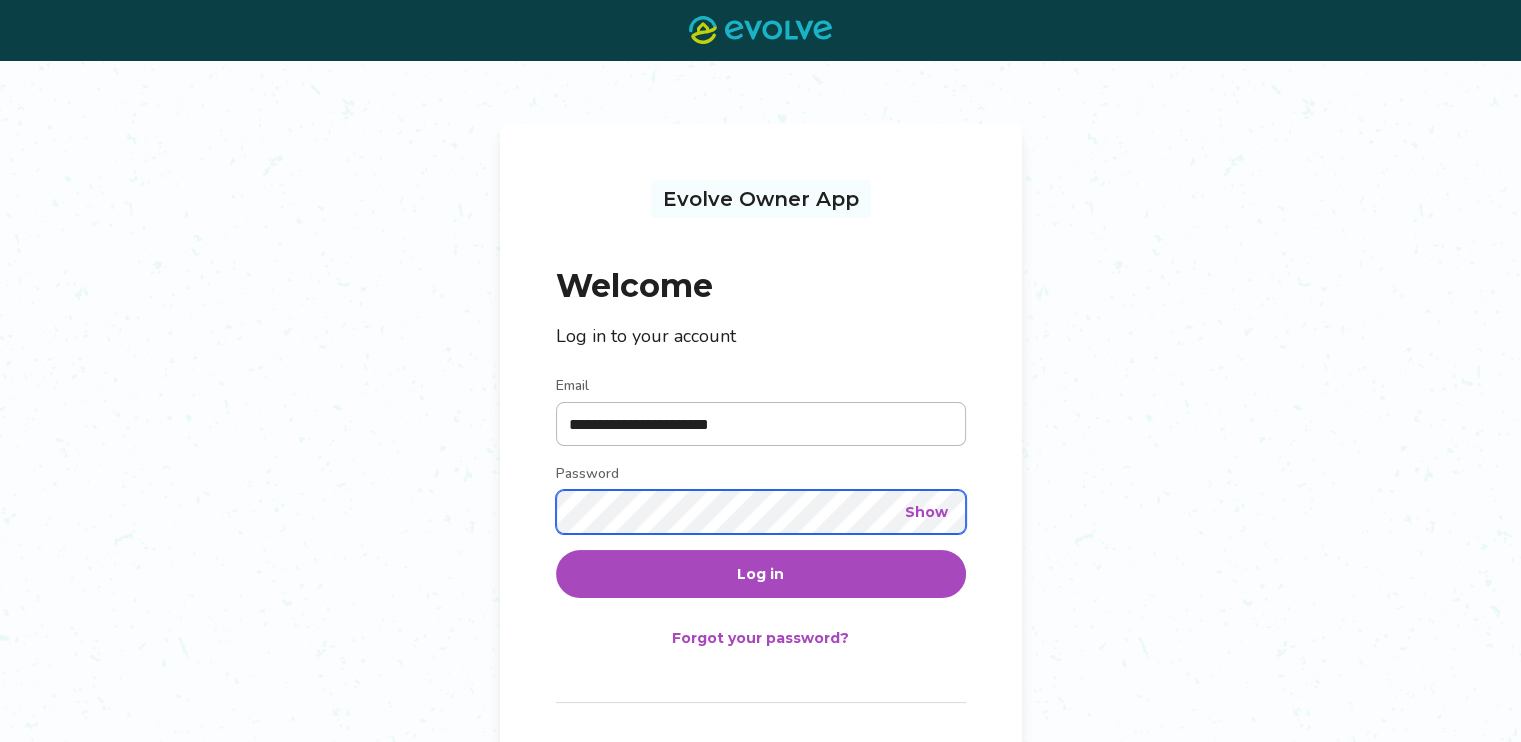 click on "Log in" at bounding box center (760, 574) 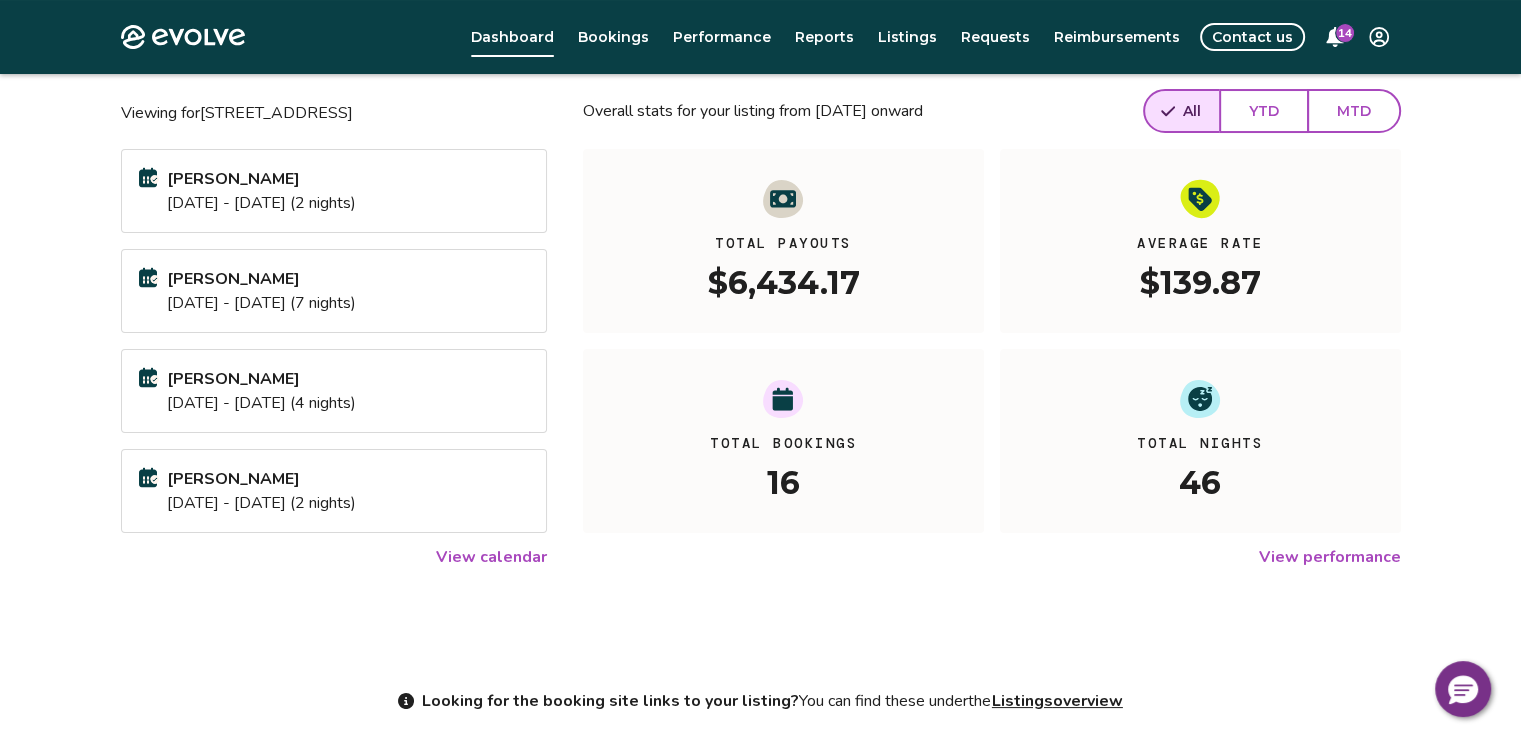 scroll, scrollTop: 160, scrollLeft: 0, axis: vertical 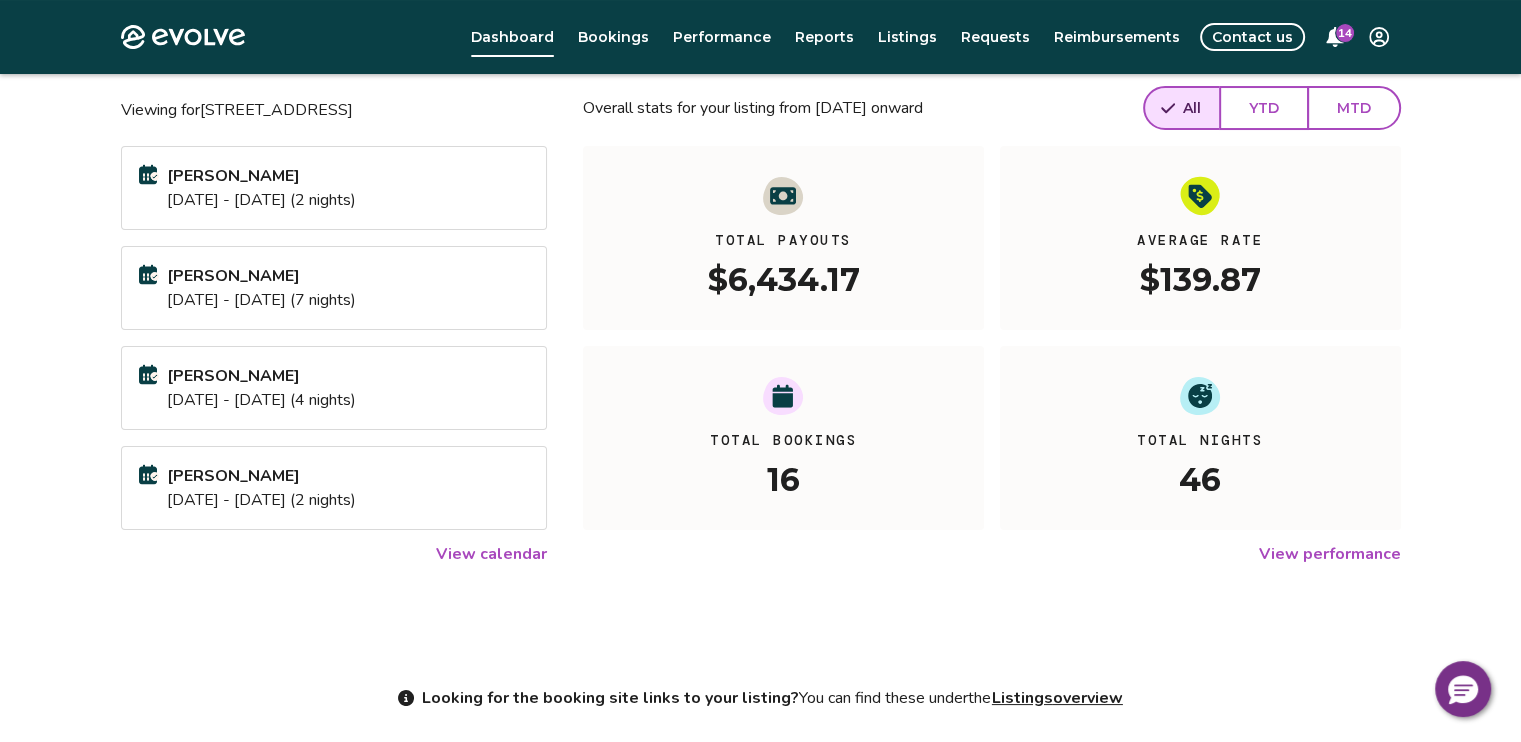 click on "View calendar" at bounding box center (491, 554) 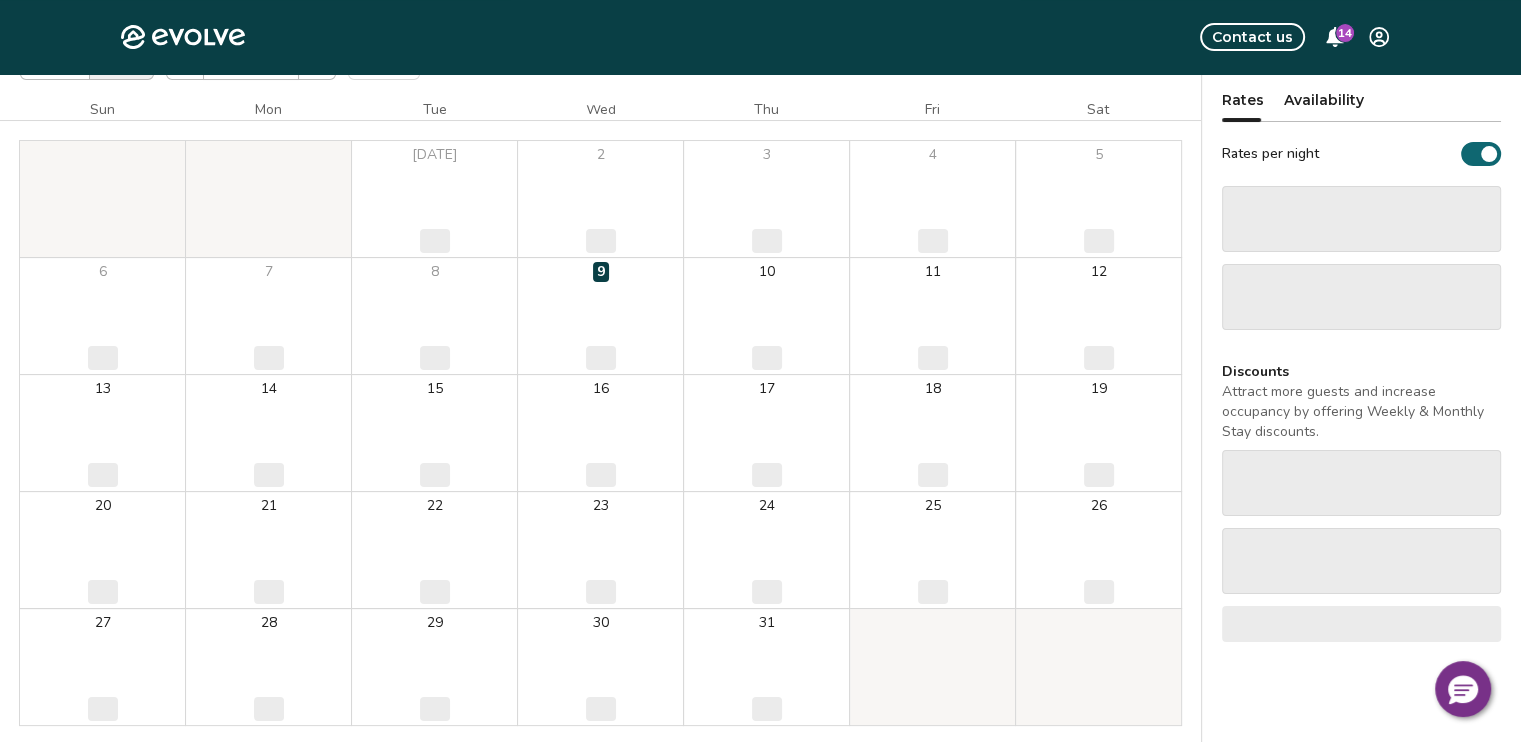 scroll, scrollTop: 0, scrollLeft: 0, axis: both 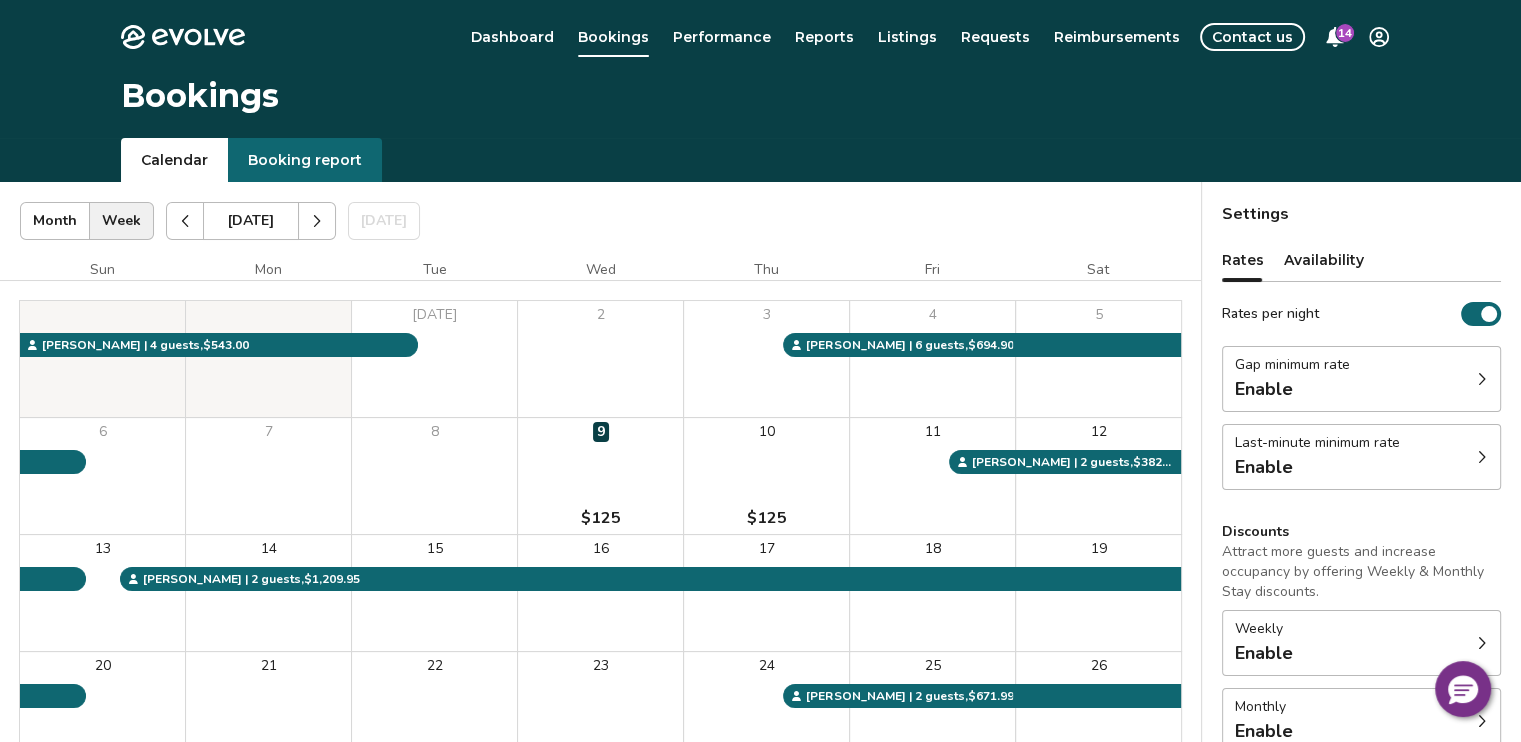 click 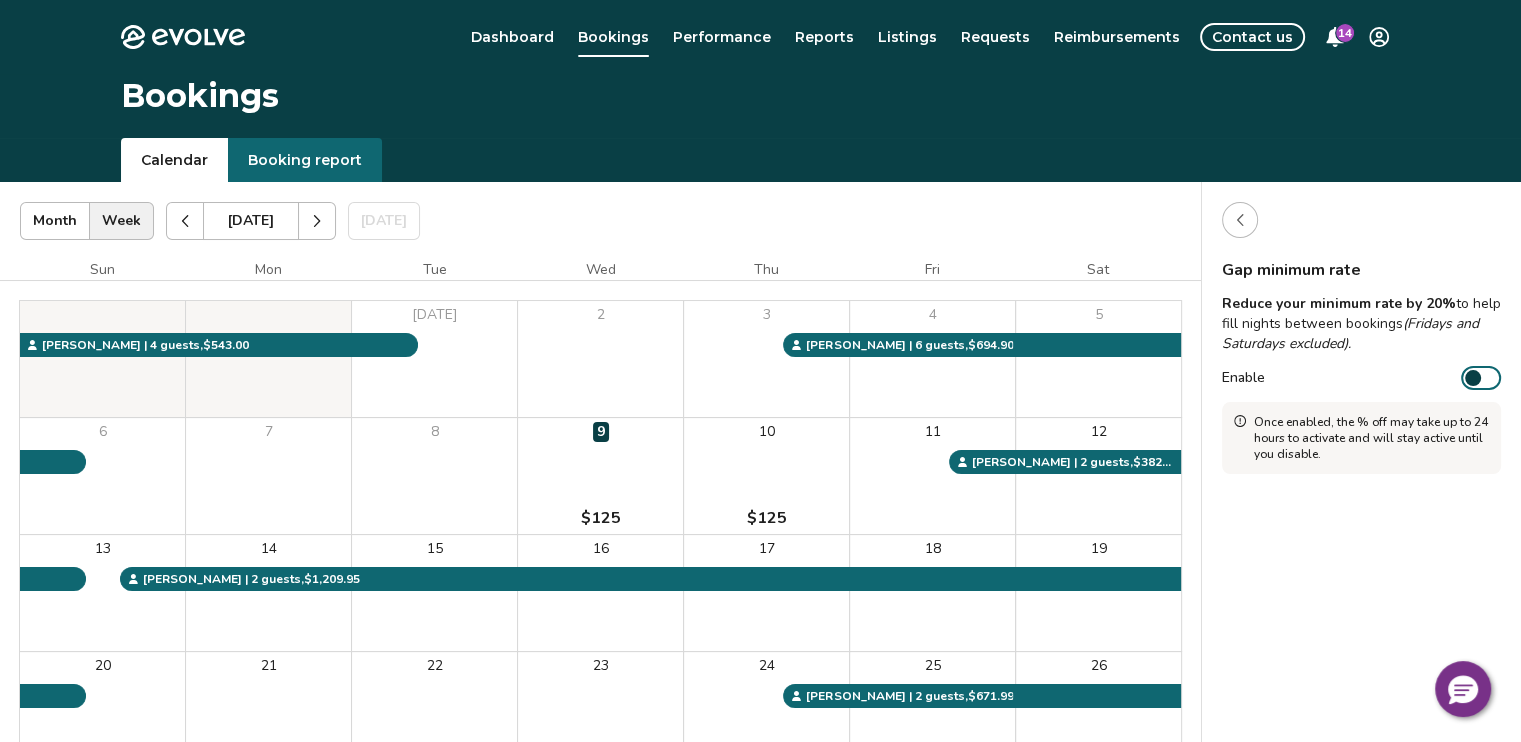 click at bounding box center (1240, 220) 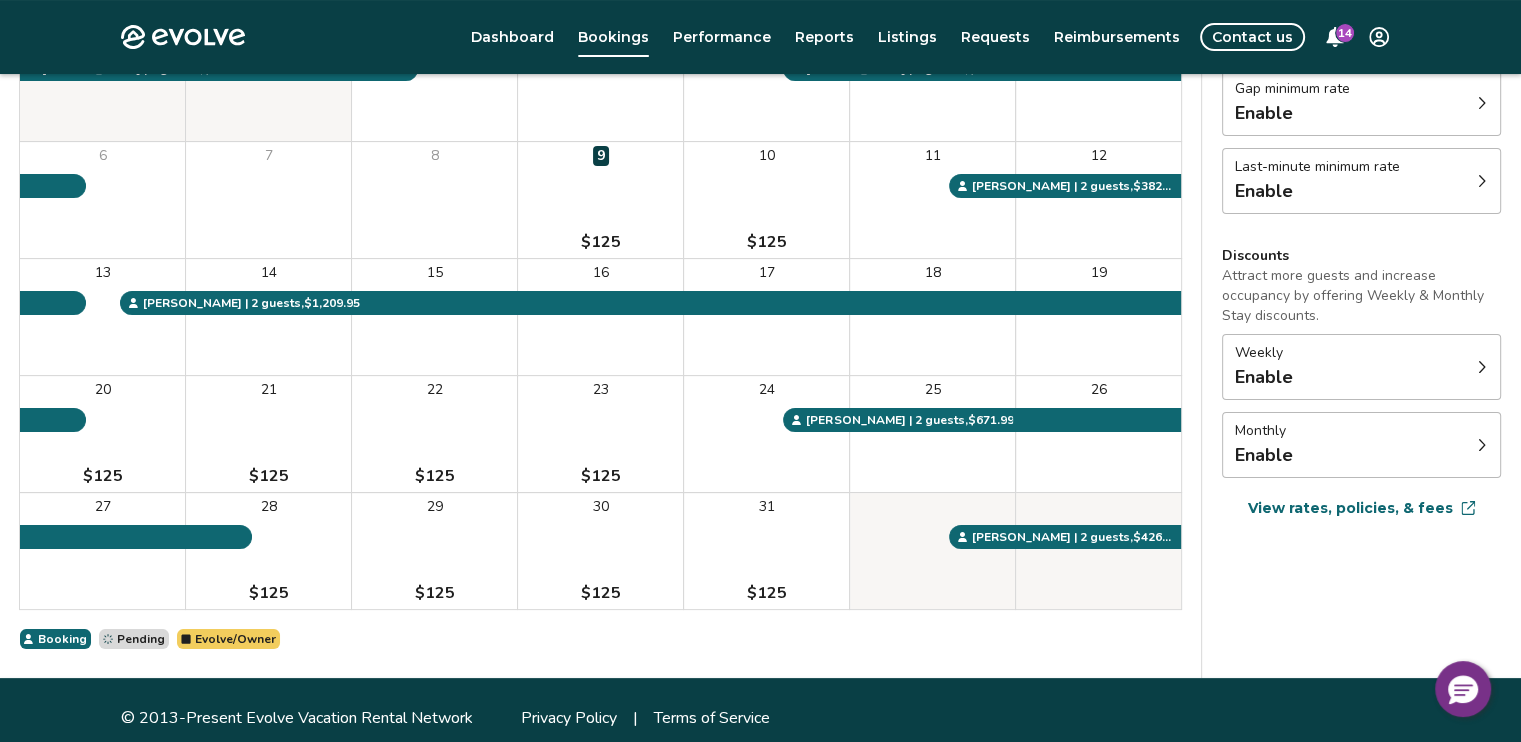 scroll, scrollTop: 280, scrollLeft: 0, axis: vertical 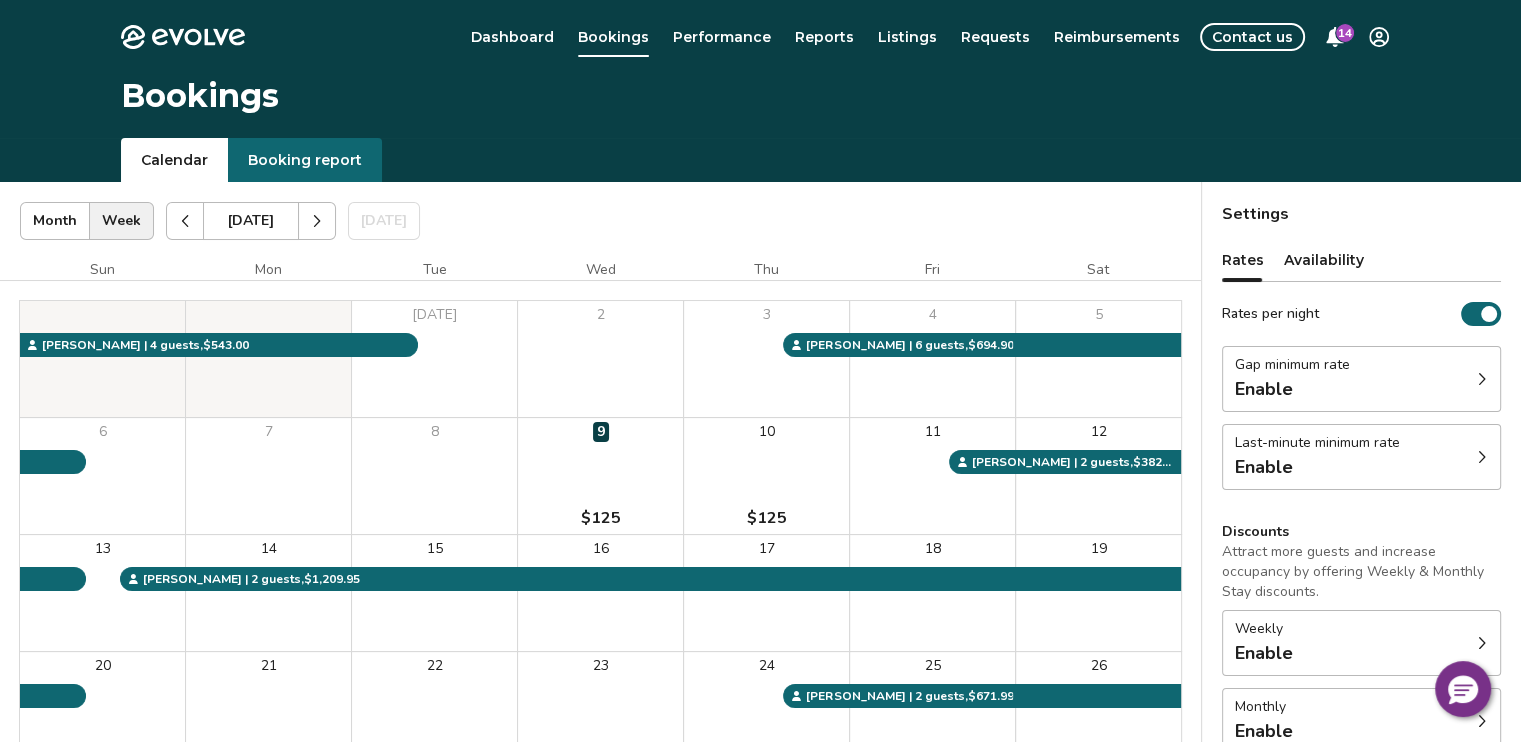 click on "14" at bounding box center (1345, 33) 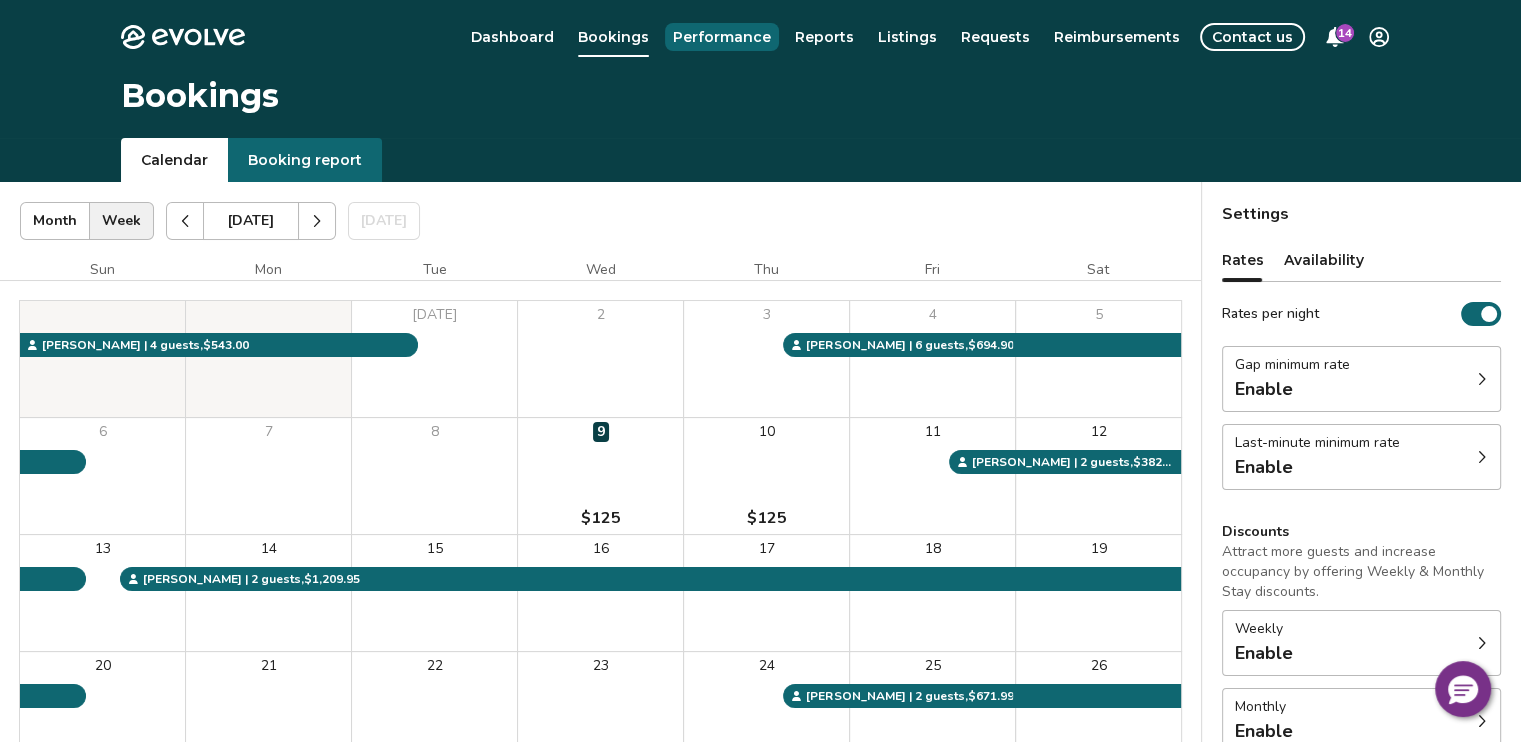 click on "Performance" at bounding box center (722, 37) 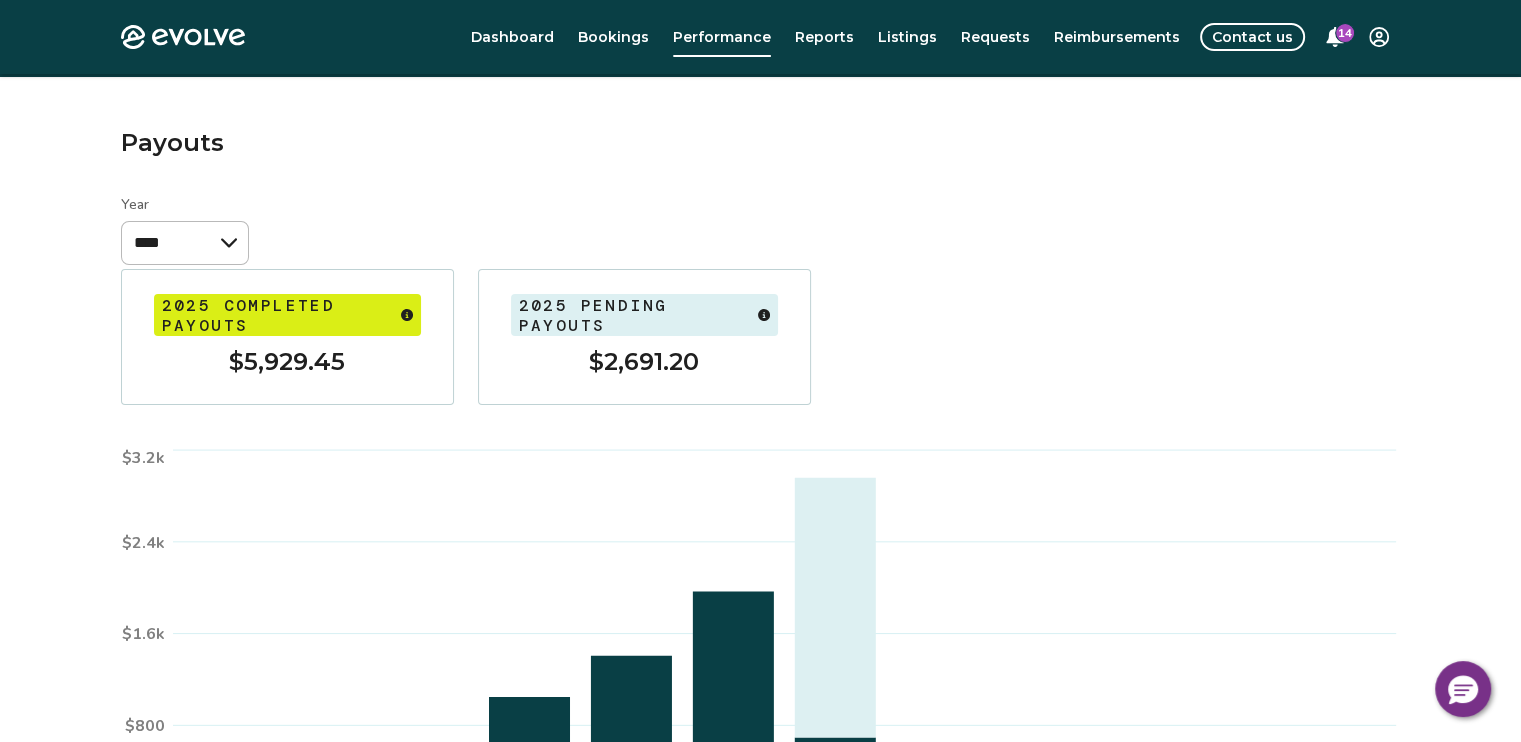 scroll, scrollTop: 80, scrollLeft: 0, axis: vertical 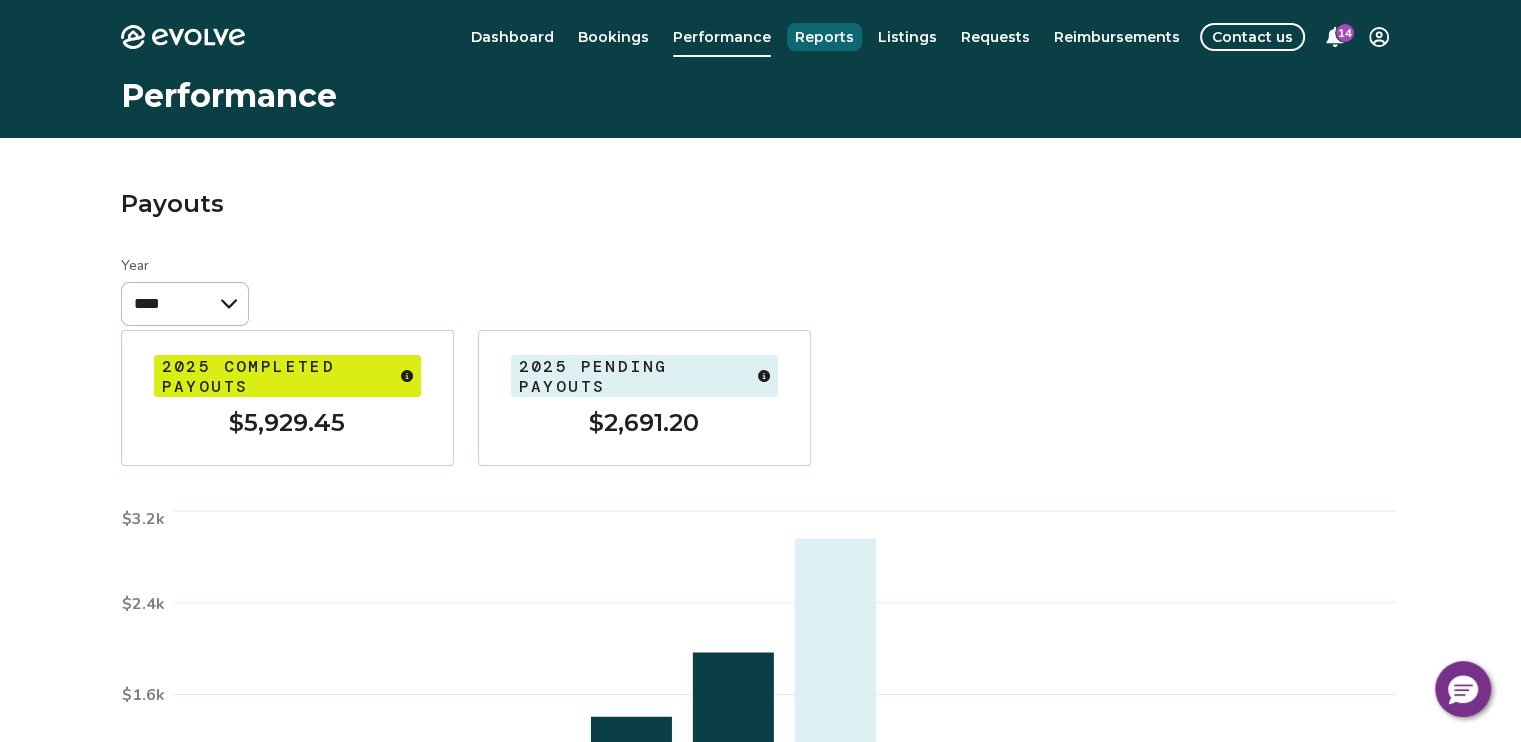 click on "Reports" at bounding box center (824, 37) 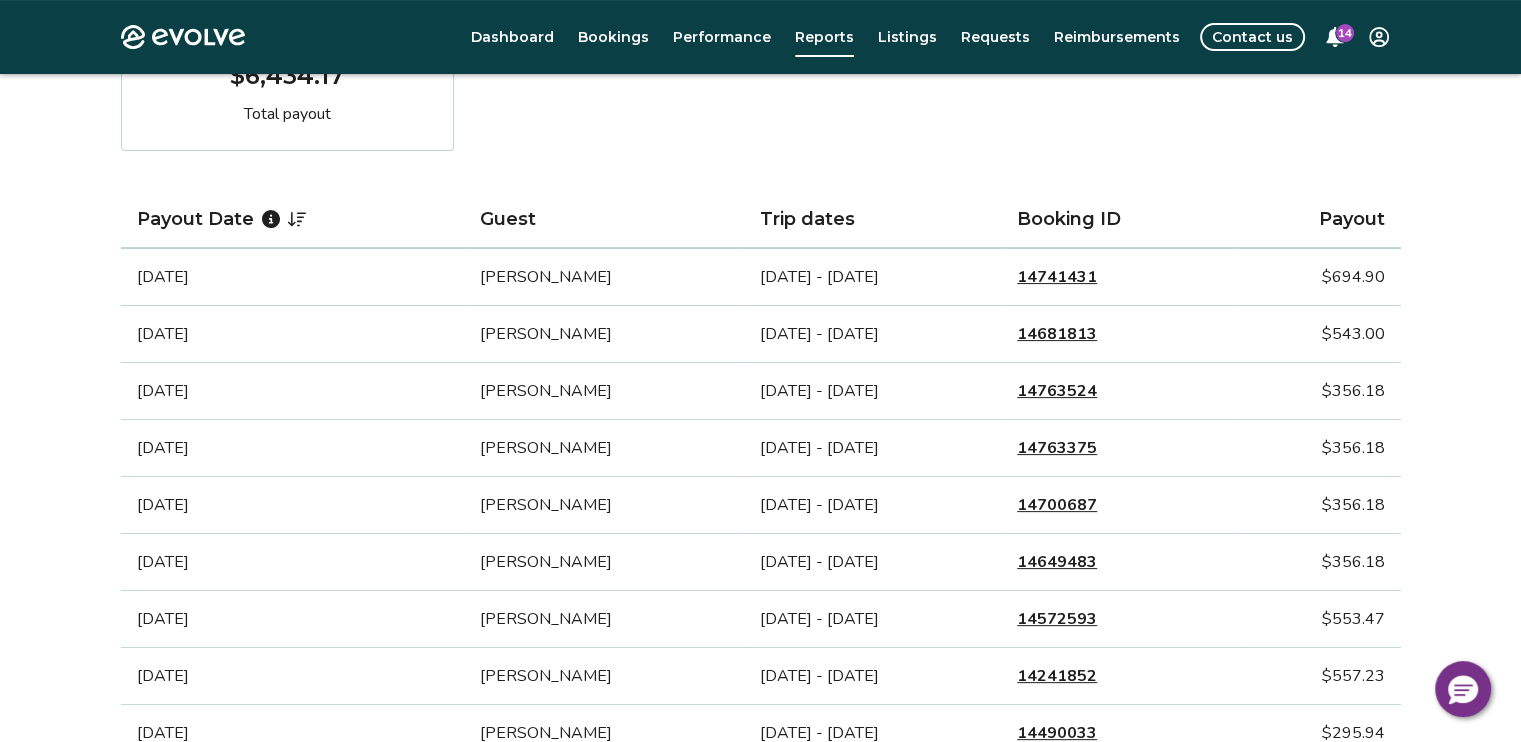 scroll, scrollTop: 0, scrollLeft: 0, axis: both 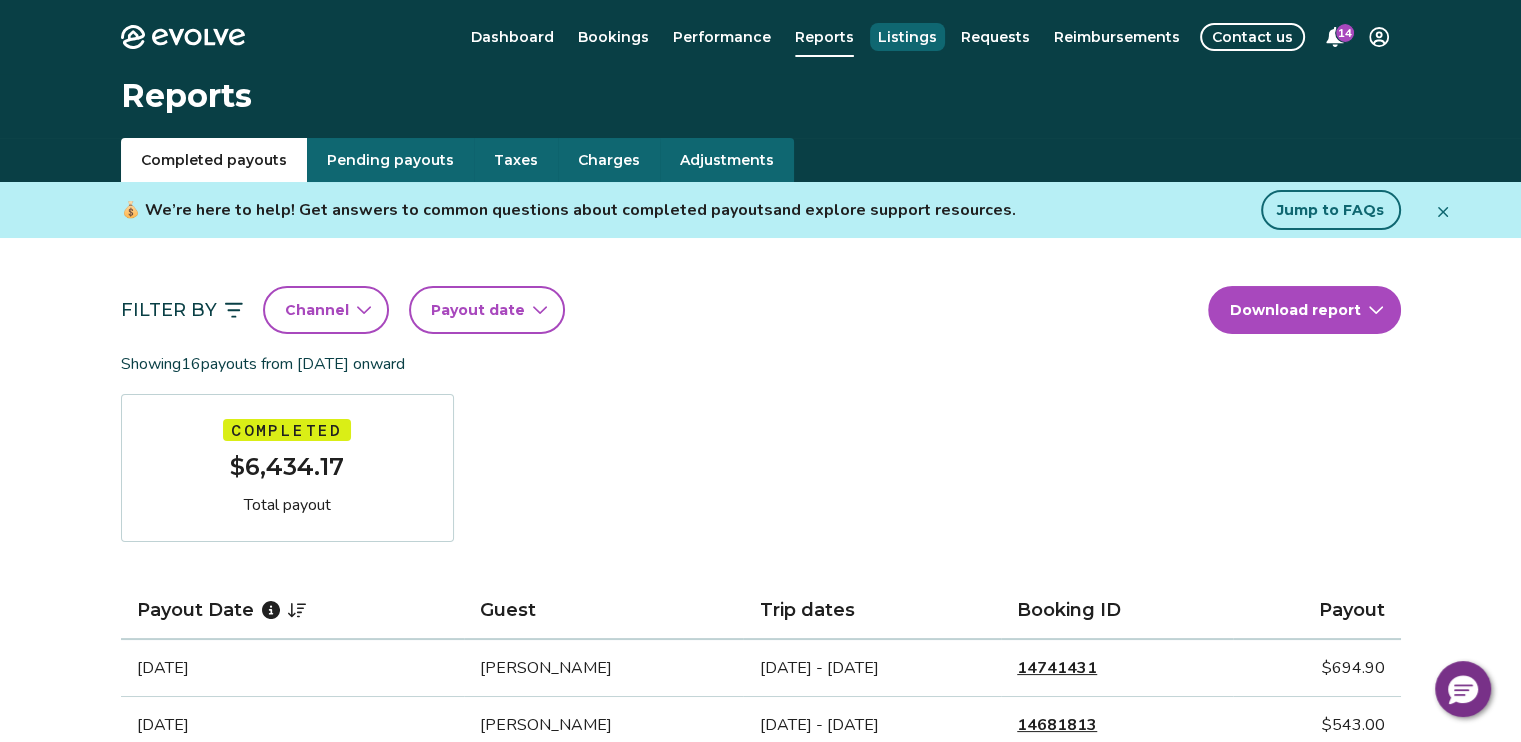 click on "Listings" at bounding box center (907, 37) 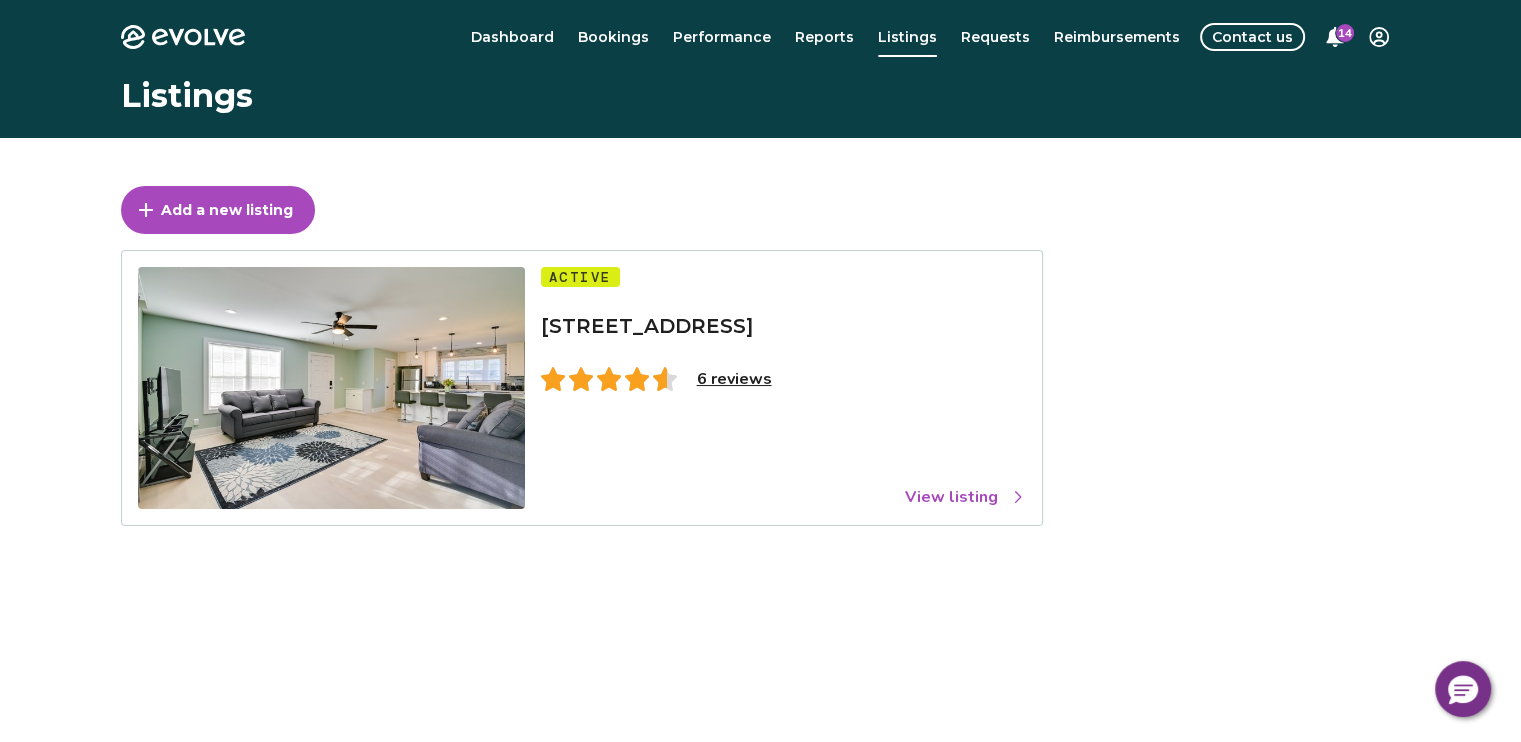 click on "6 reviews" at bounding box center [734, 379] 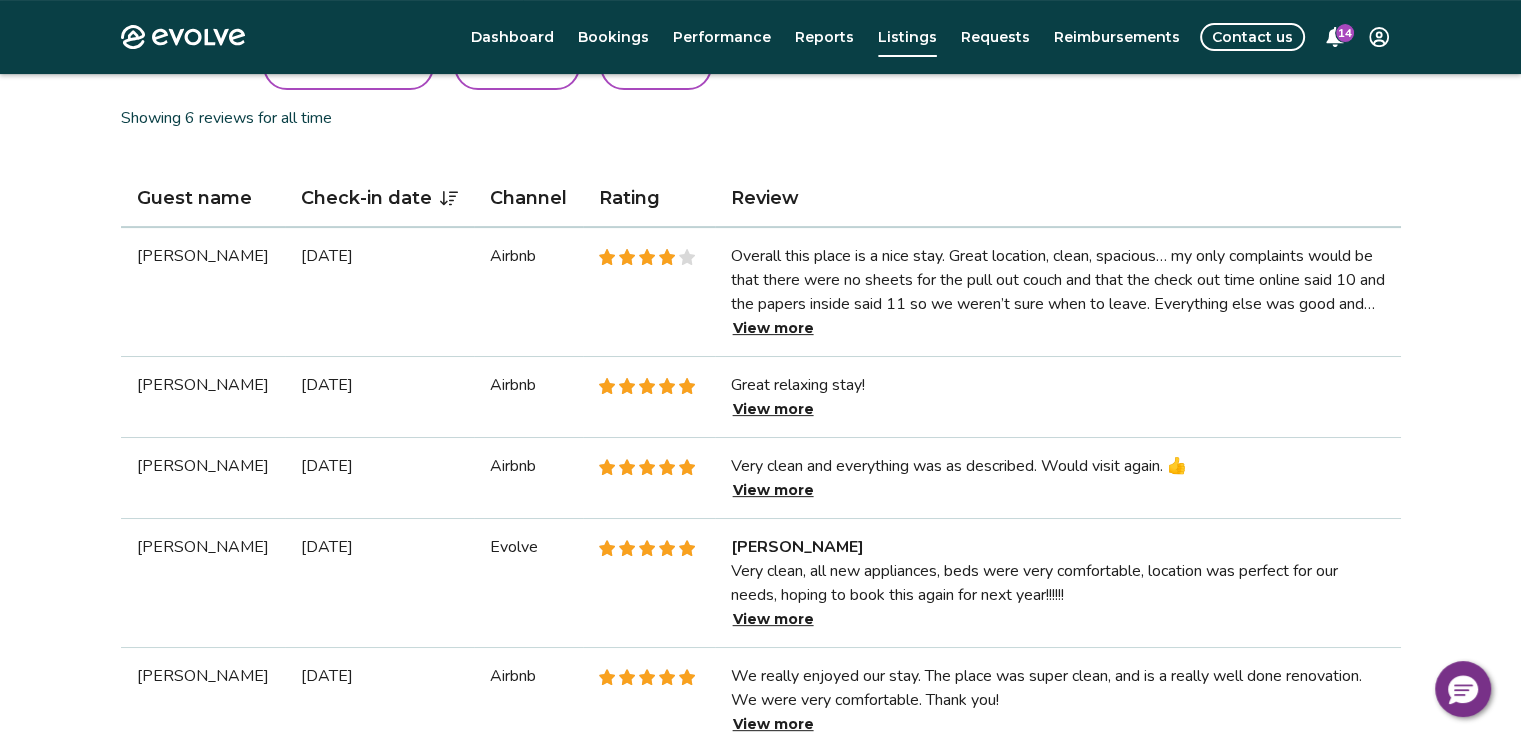 scroll, scrollTop: 547, scrollLeft: 0, axis: vertical 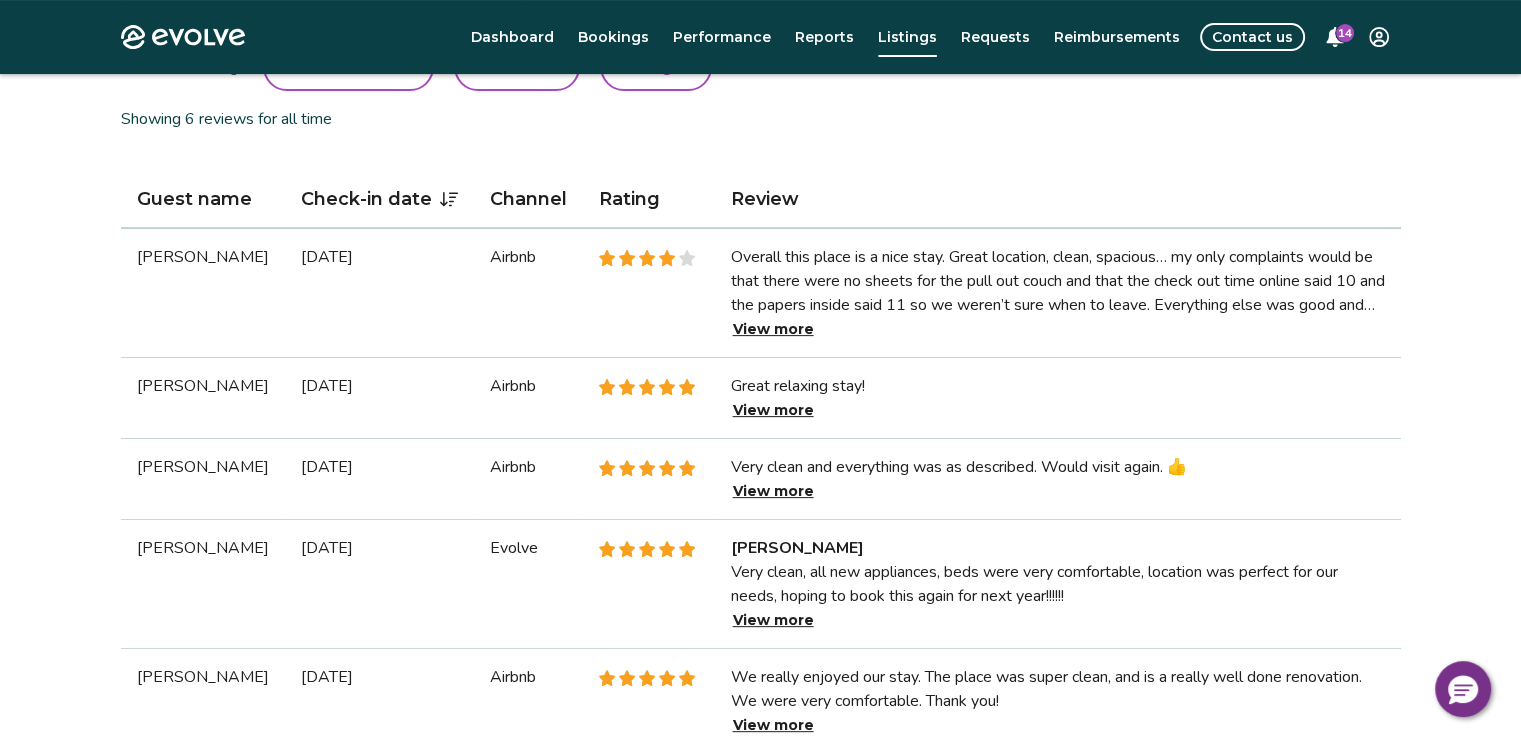 click on "Overall this place is a nice stay. Great location, clean, spacious… my only complaints would be that there were no sheets for the pull out couch and that the check out time online said 10 and the papers inside said 11 so we weren’t sure when to leave. Everything else was good and we had a comfortable stay! View more" at bounding box center (1058, 293) 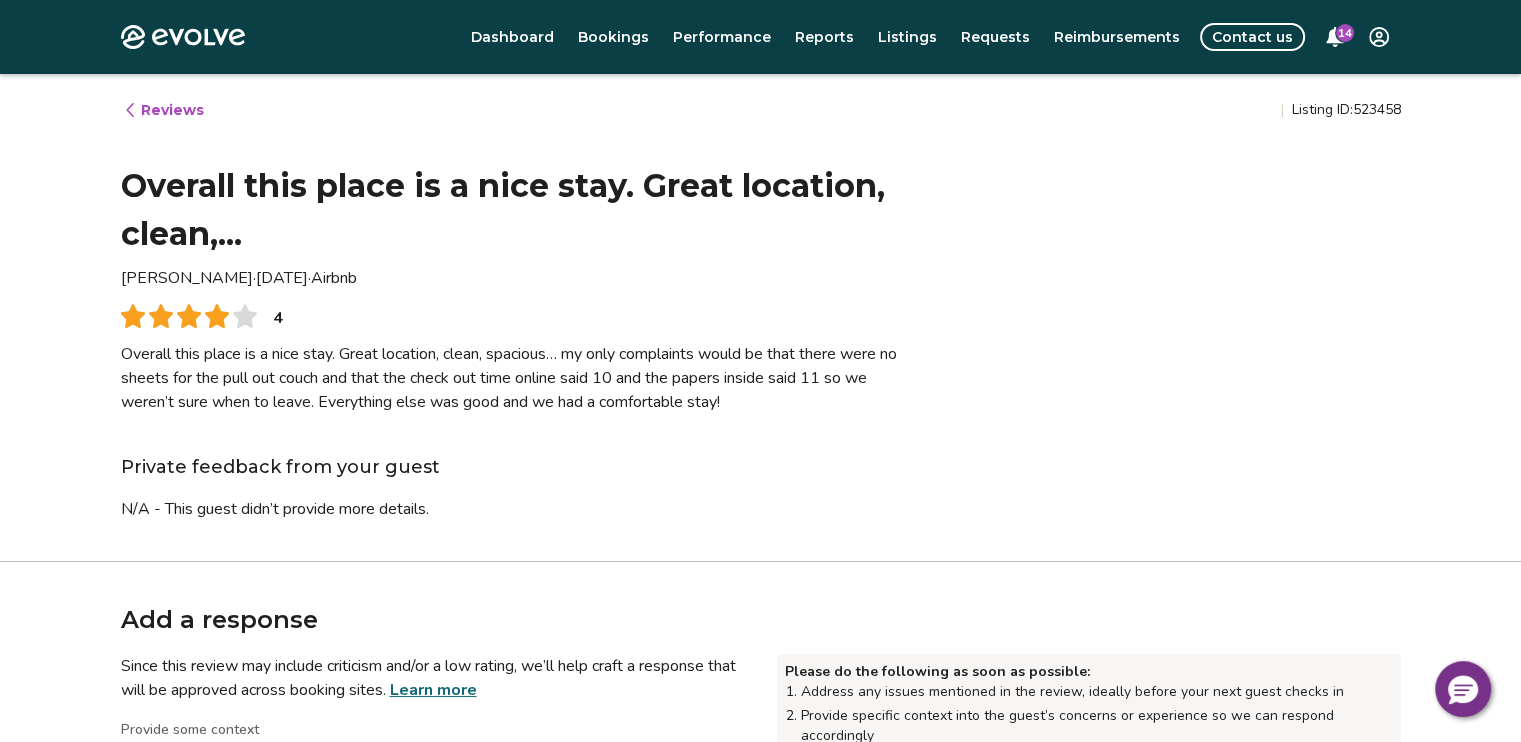 scroll, scrollTop: 40, scrollLeft: 0, axis: vertical 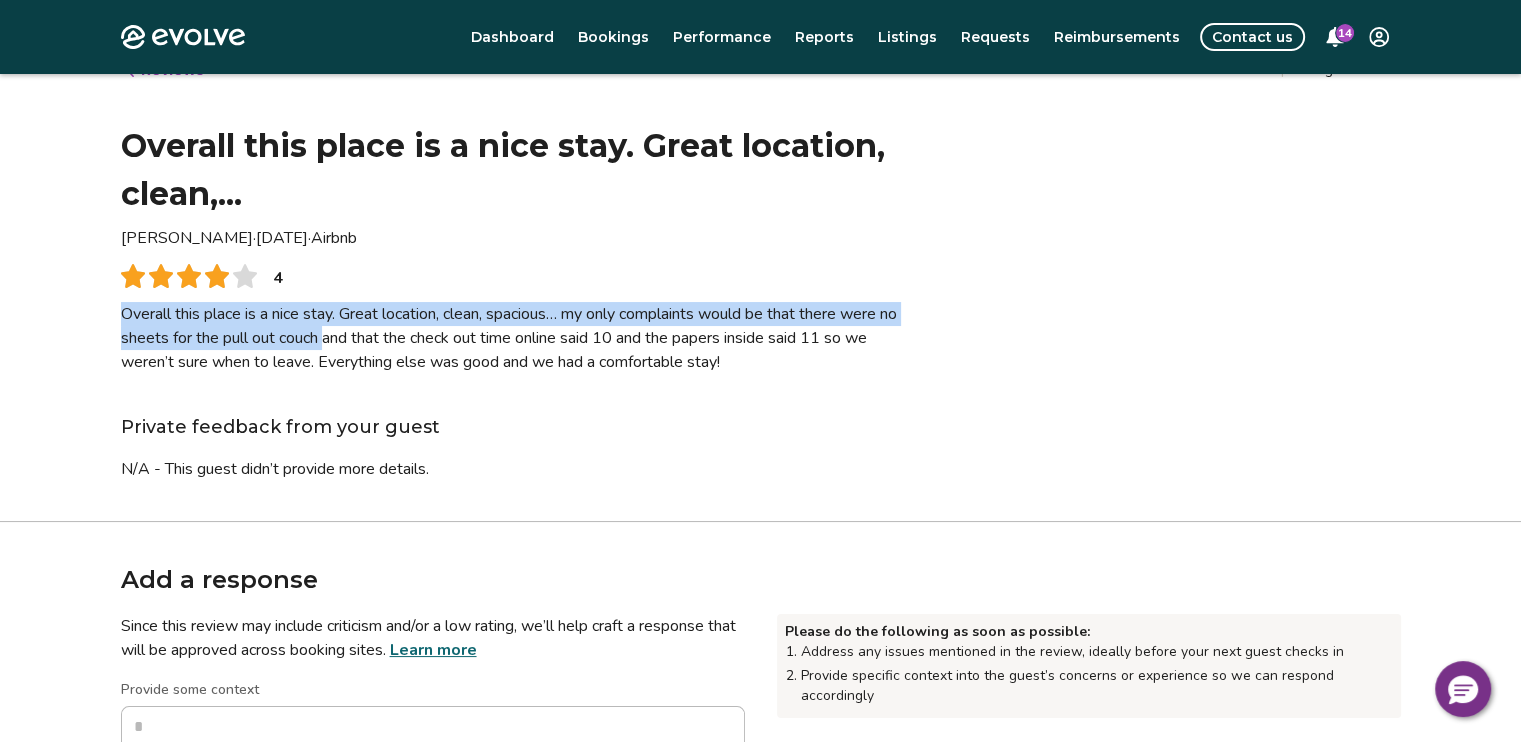 drag, startPoint x: 126, startPoint y: 311, endPoint x: 353, endPoint y: 337, distance: 228.48413 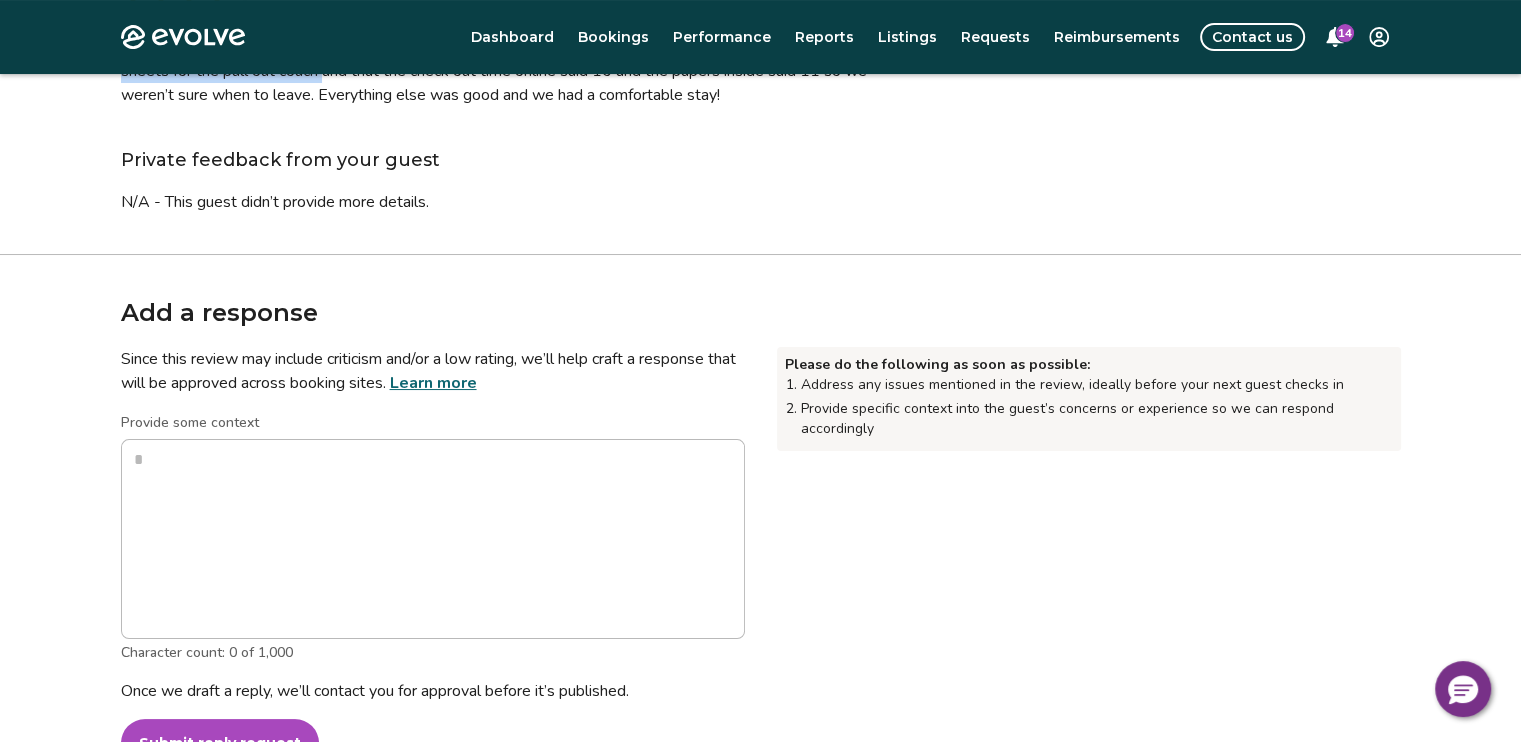 scroll, scrollTop: 347, scrollLeft: 0, axis: vertical 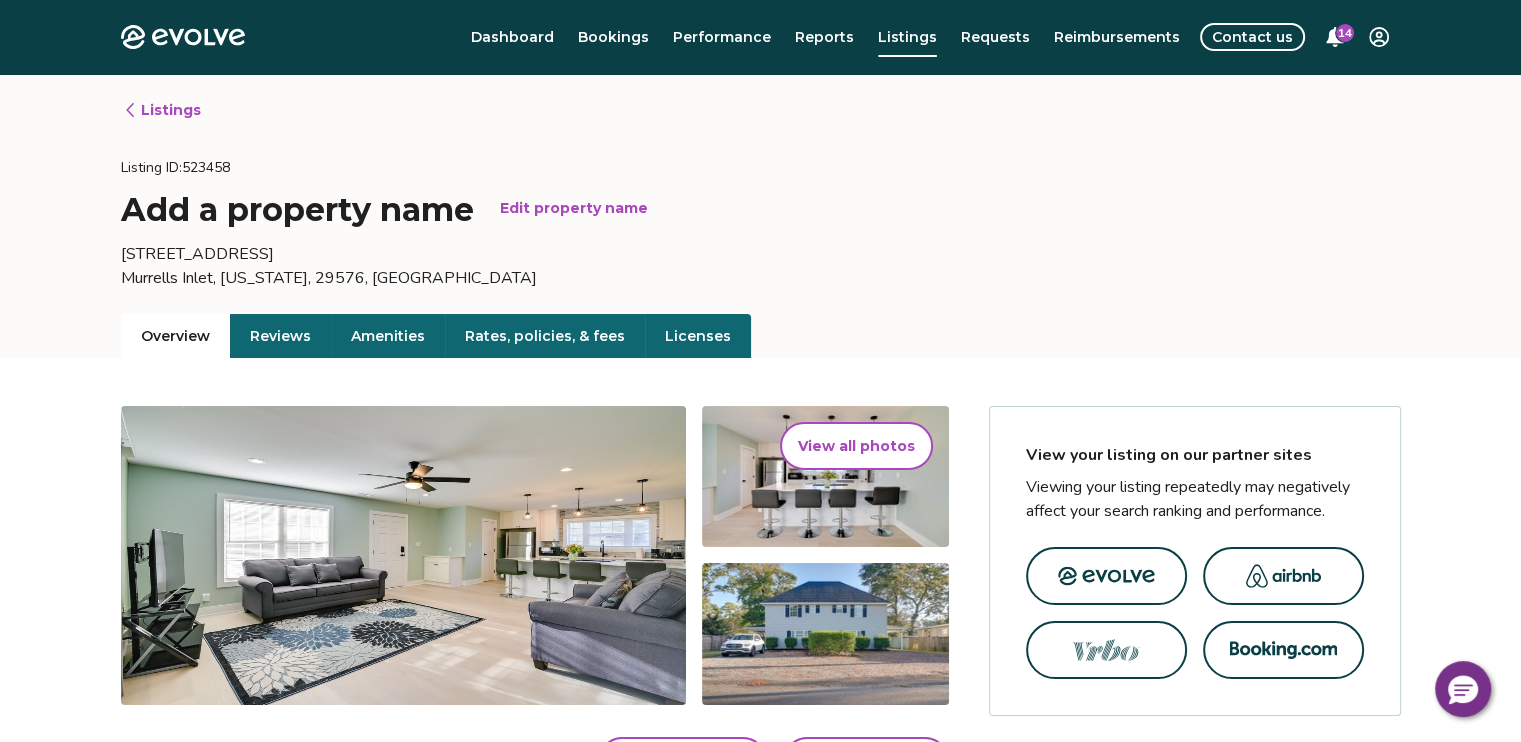 click on "Overview" at bounding box center [175, 336] 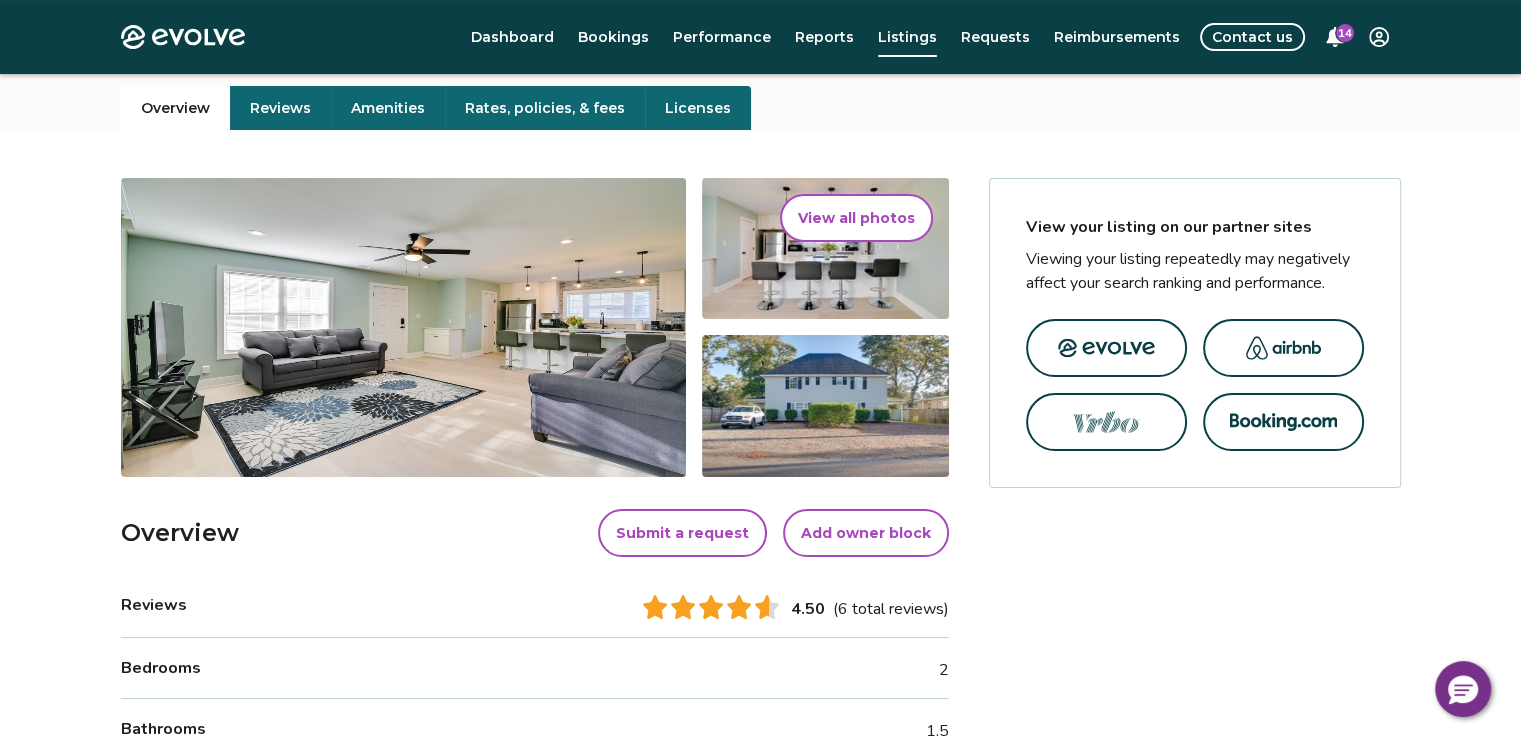 scroll, scrollTop: 240, scrollLeft: 0, axis: vertical 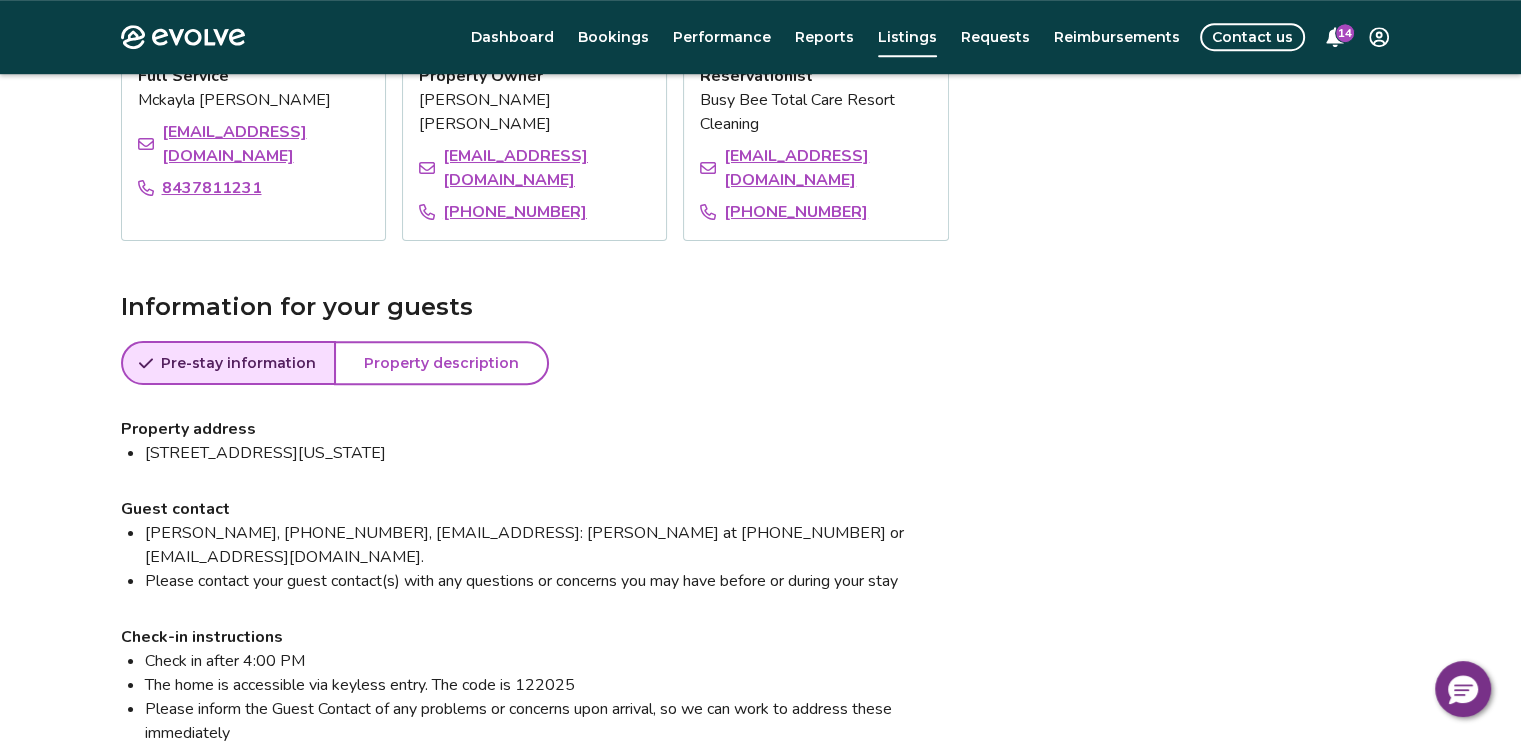 click on "Property description" at bounding box center [441, 363] 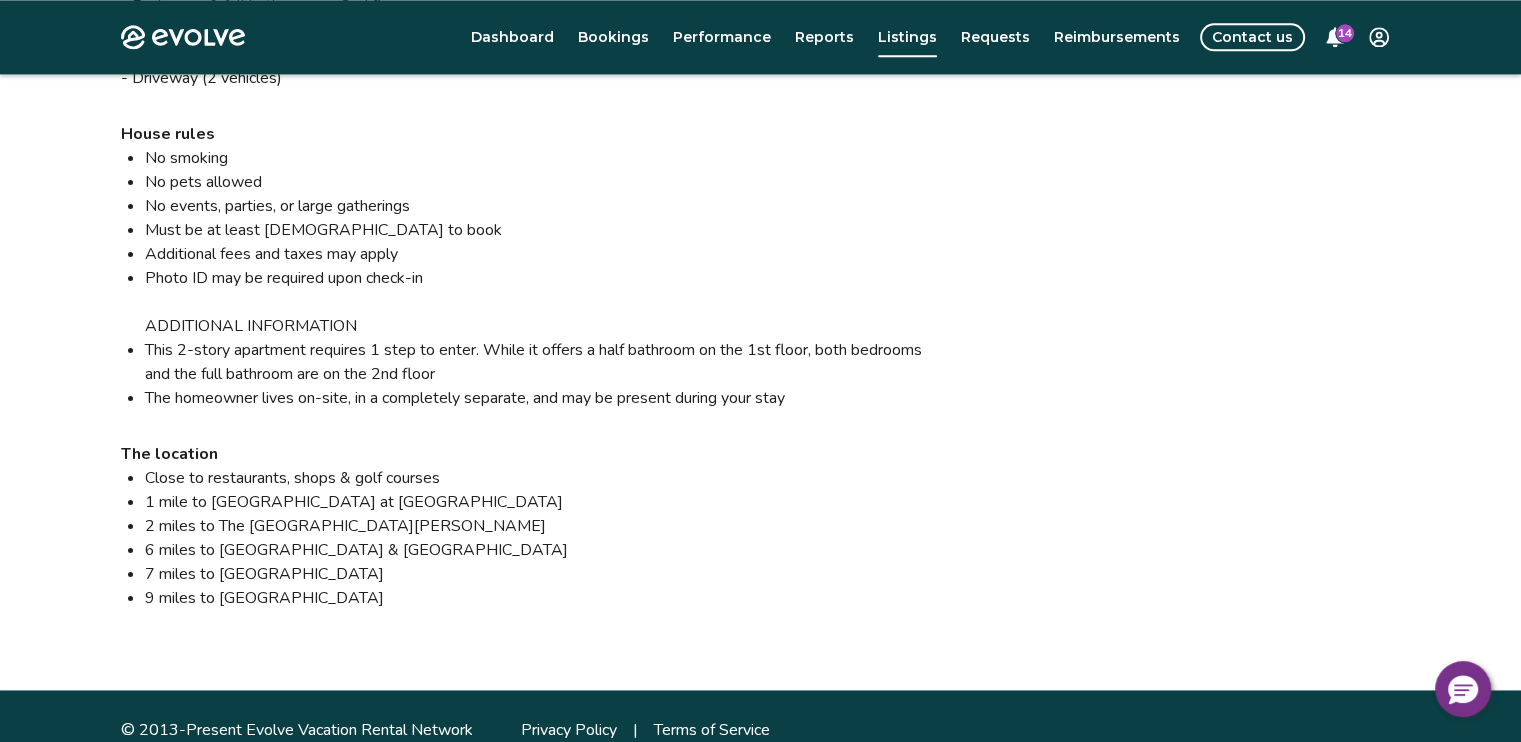 scroll, scrollTop: 2772, scrollLeft: 0, axis: vertical 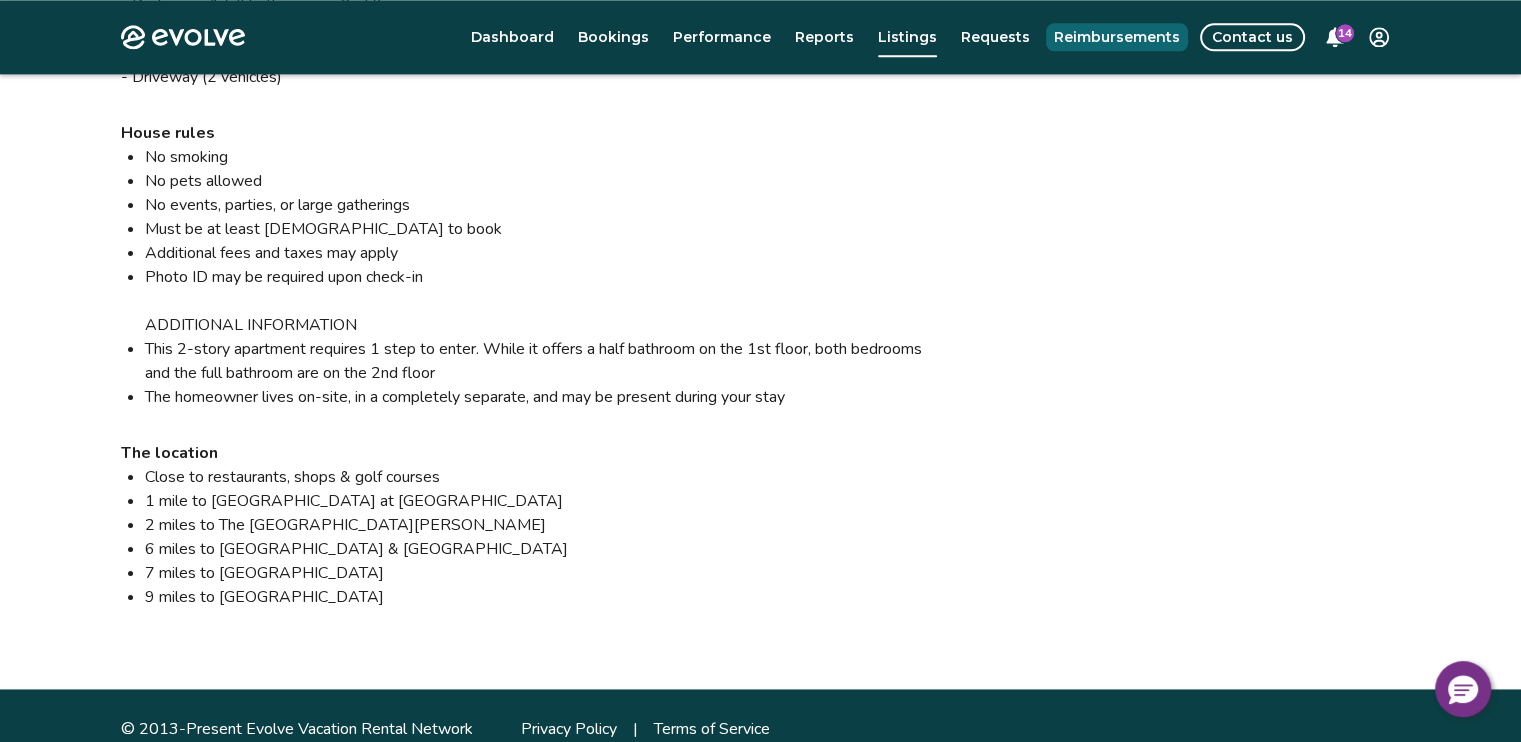 click on "Reimbursements" at bounding box center (1117, 37) 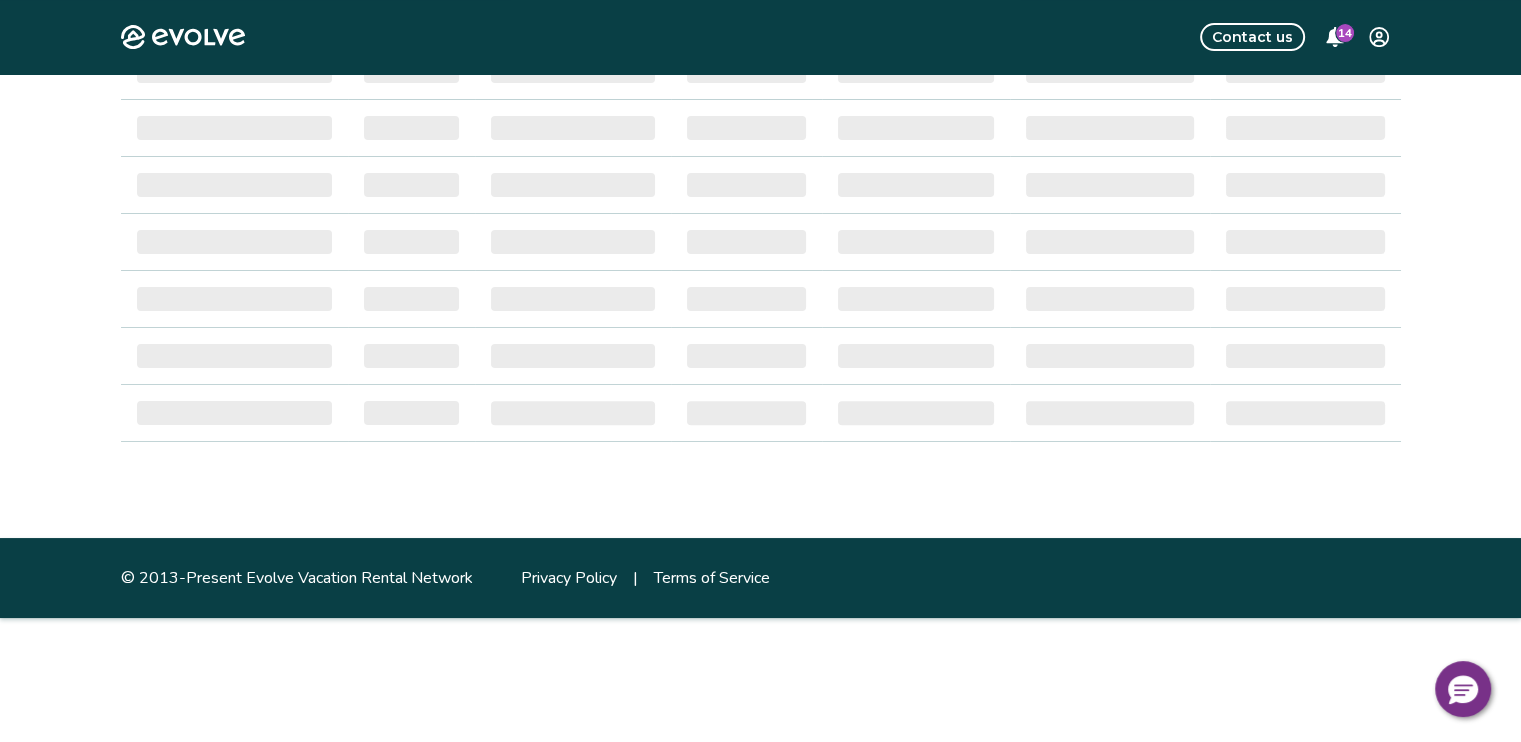 scroll, scrollTop: 0, scrollLeft: 0, axis: both 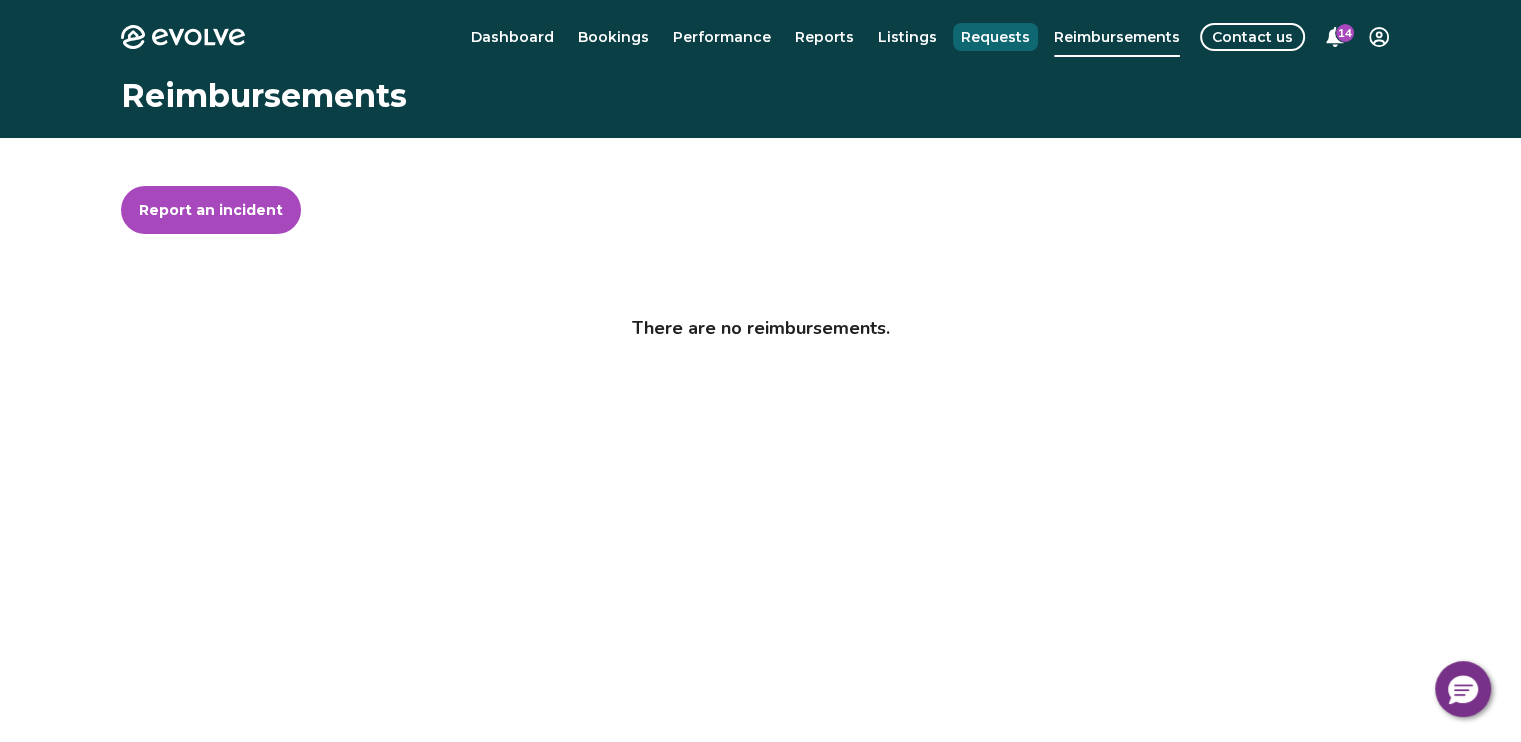 click on "Requests" at bounding box center (995, 37) 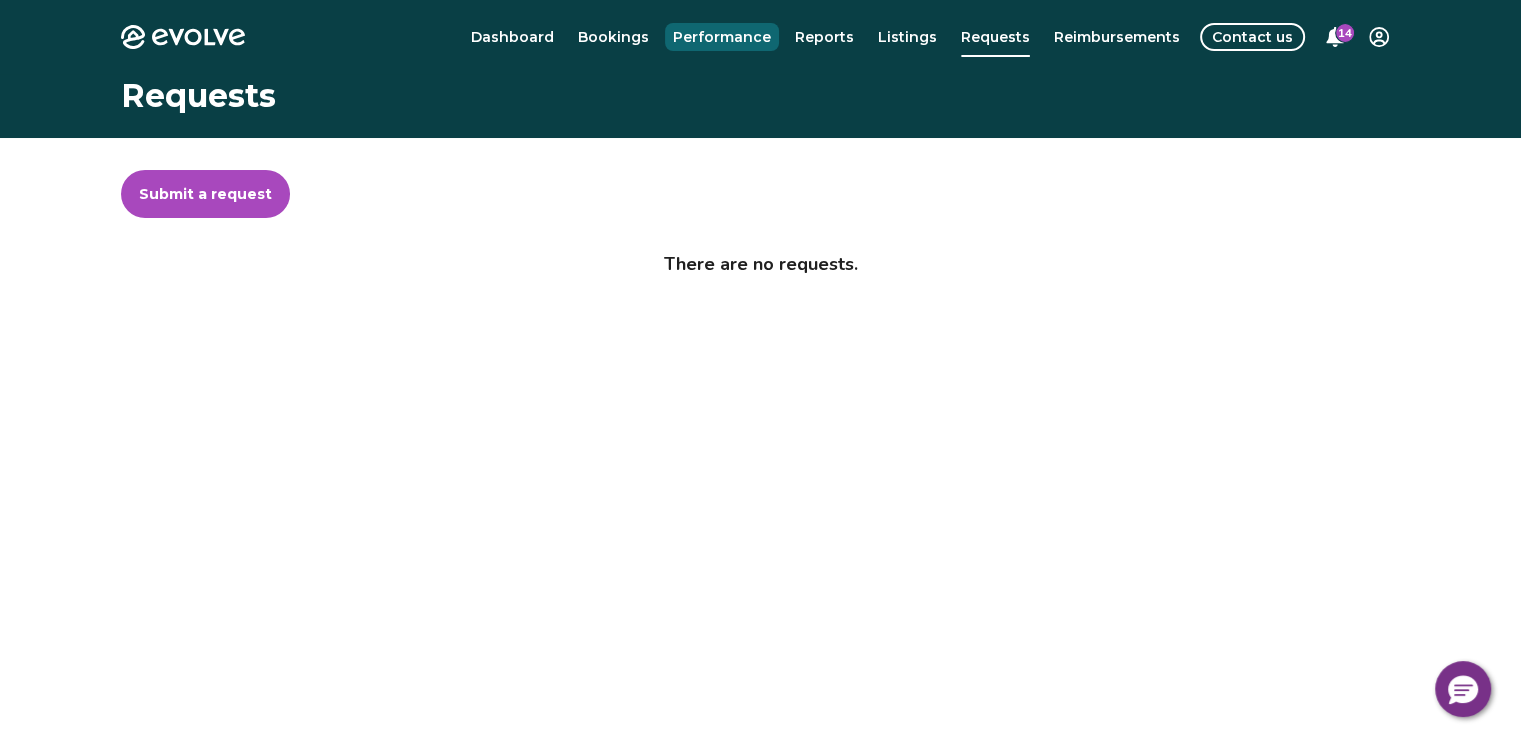 click on "Performance" at bounding box center (722, 37) 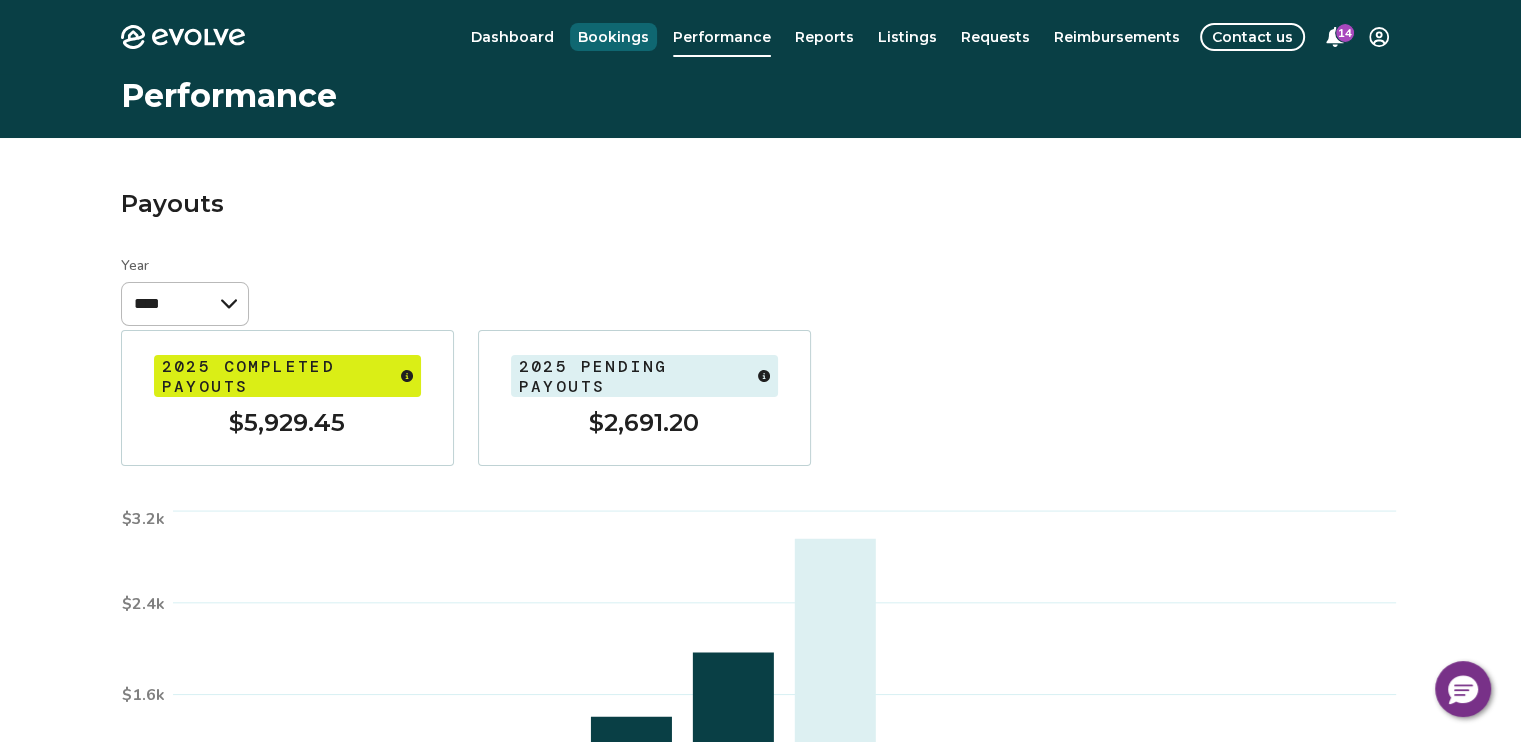 click on "Bookings" at bounding box center [613, 37] 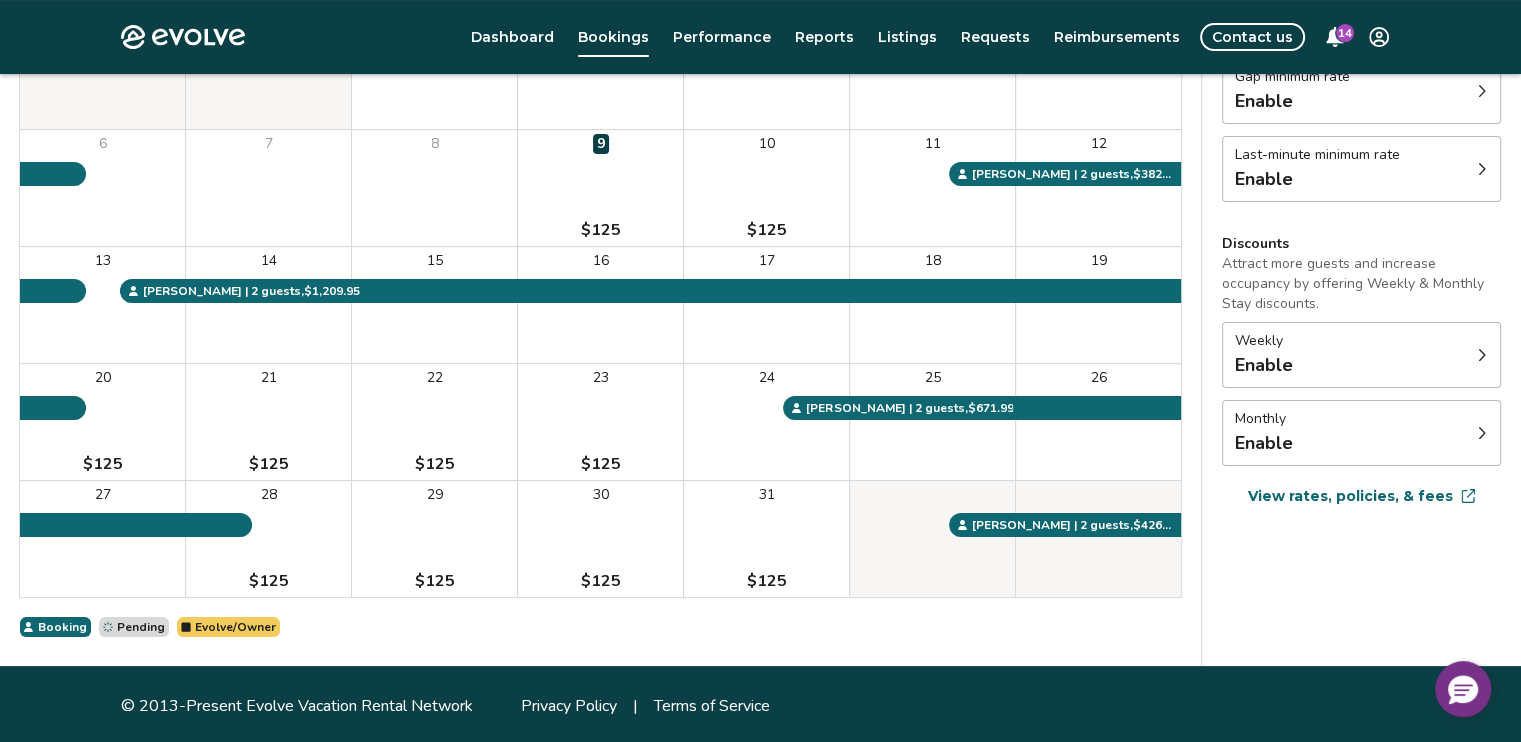 scroll, scrollTop: 292, scrollLeft: 0, axis: vertical 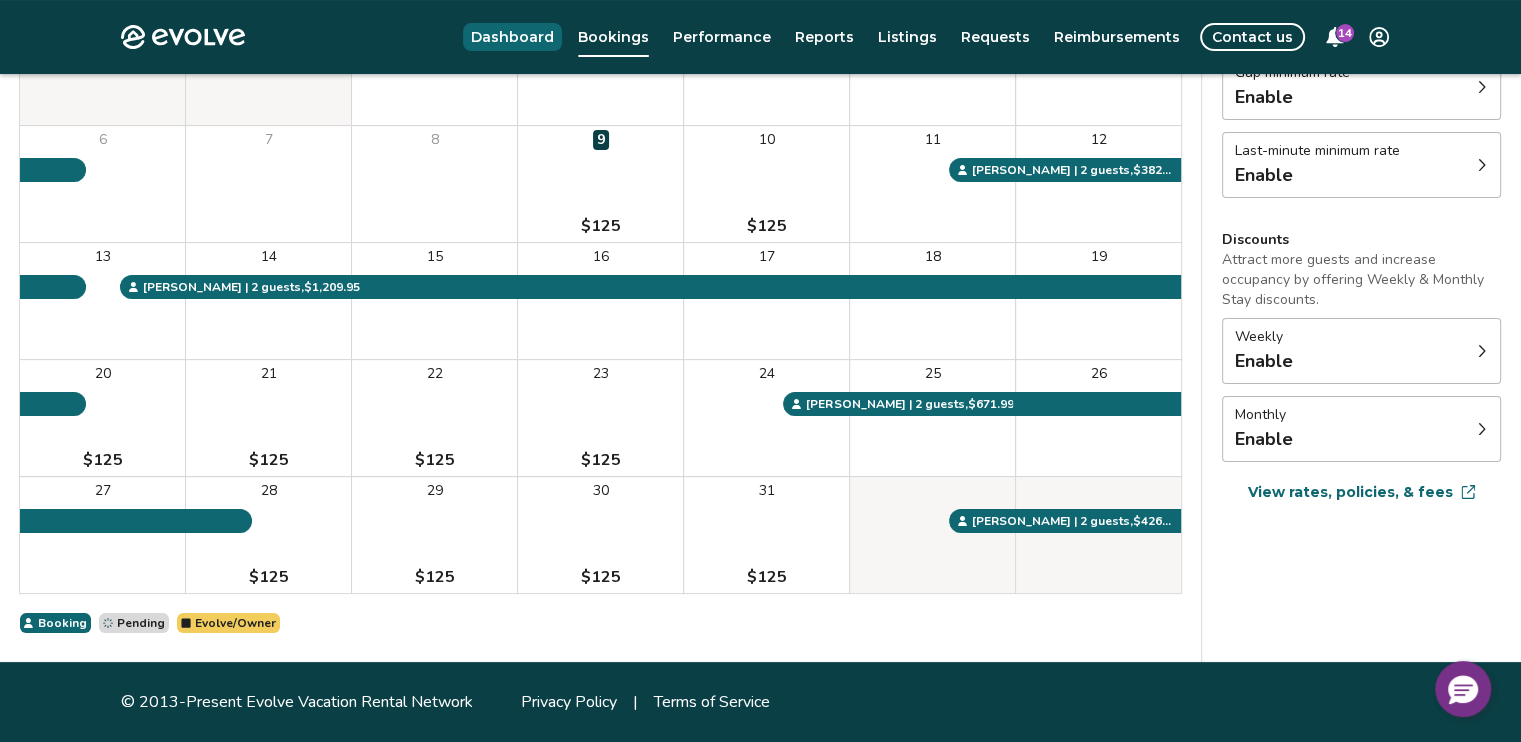 click on "Dashboard" at bounding box center (512, 37) 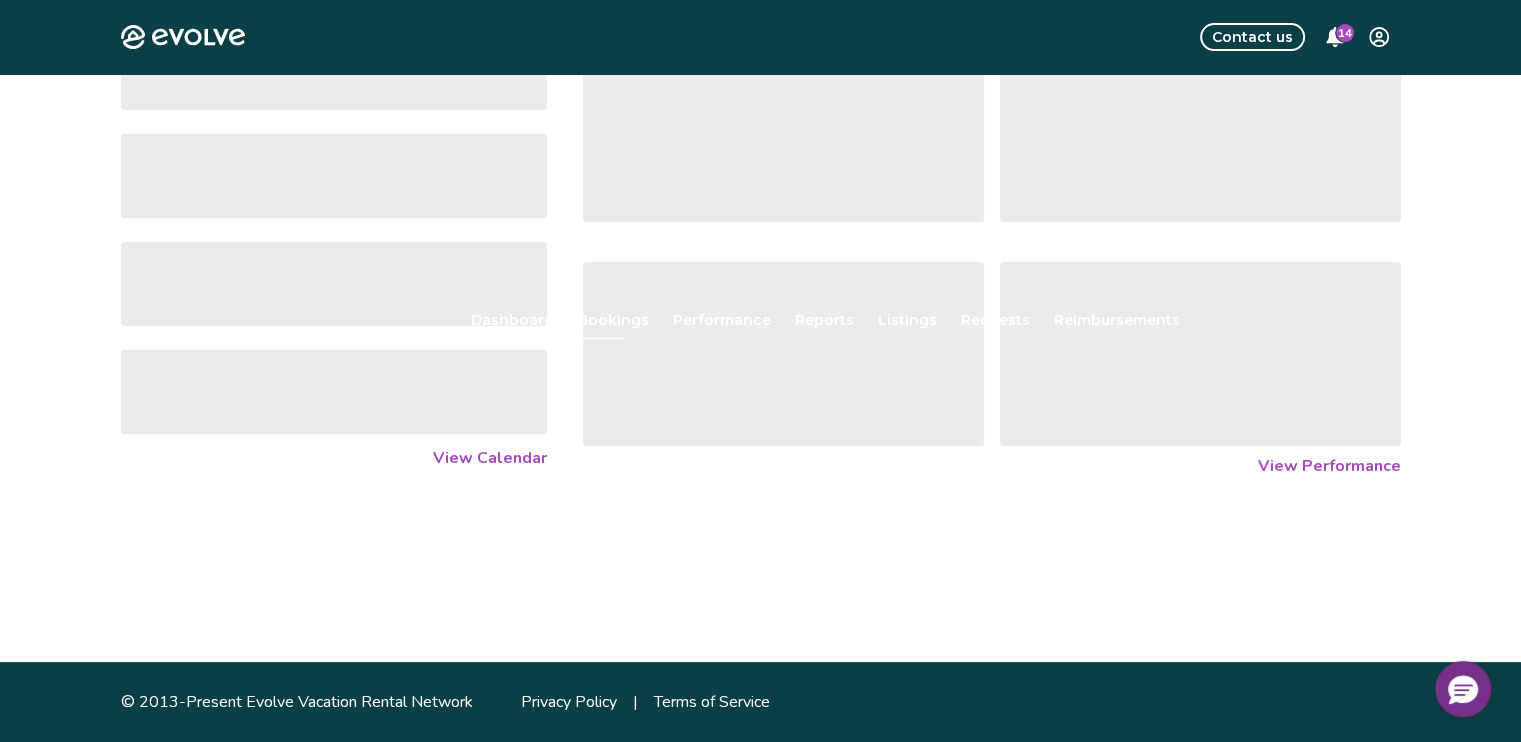 scroll, scrollTop: 0, scrollLeft: 0, axis: both 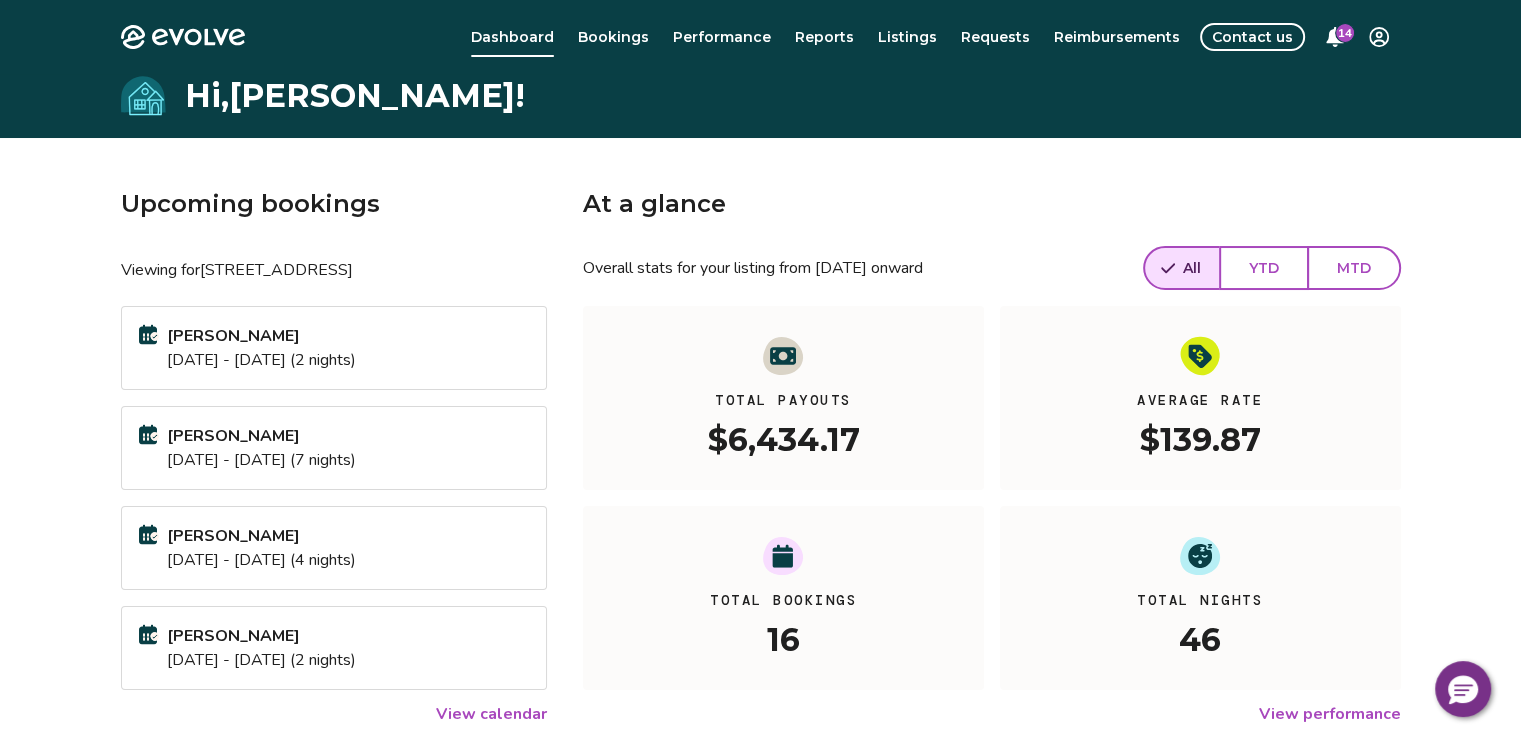 click on "$139.87" at bounding box center [1200, 438] 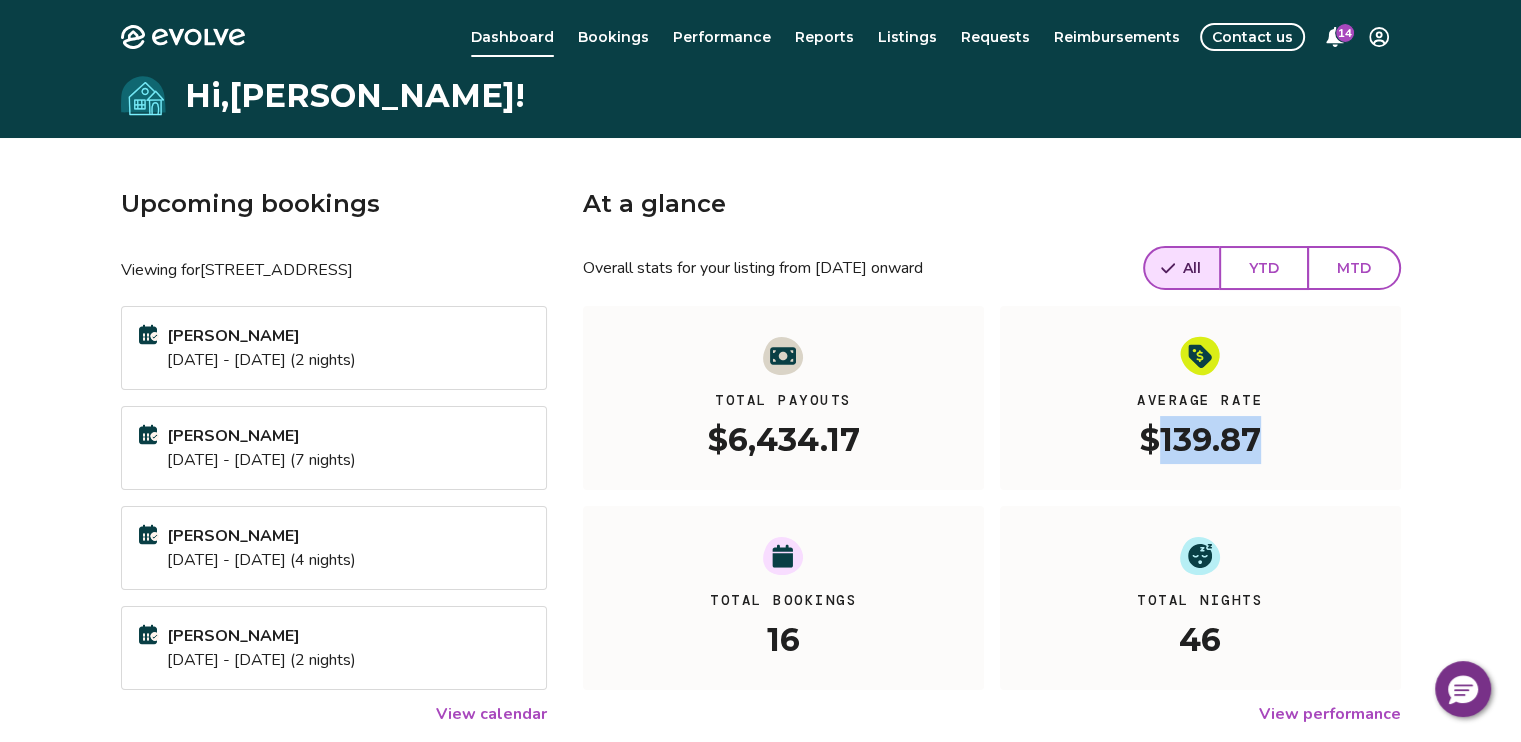 click on "$139.87" at bounding box center [1200, 438] 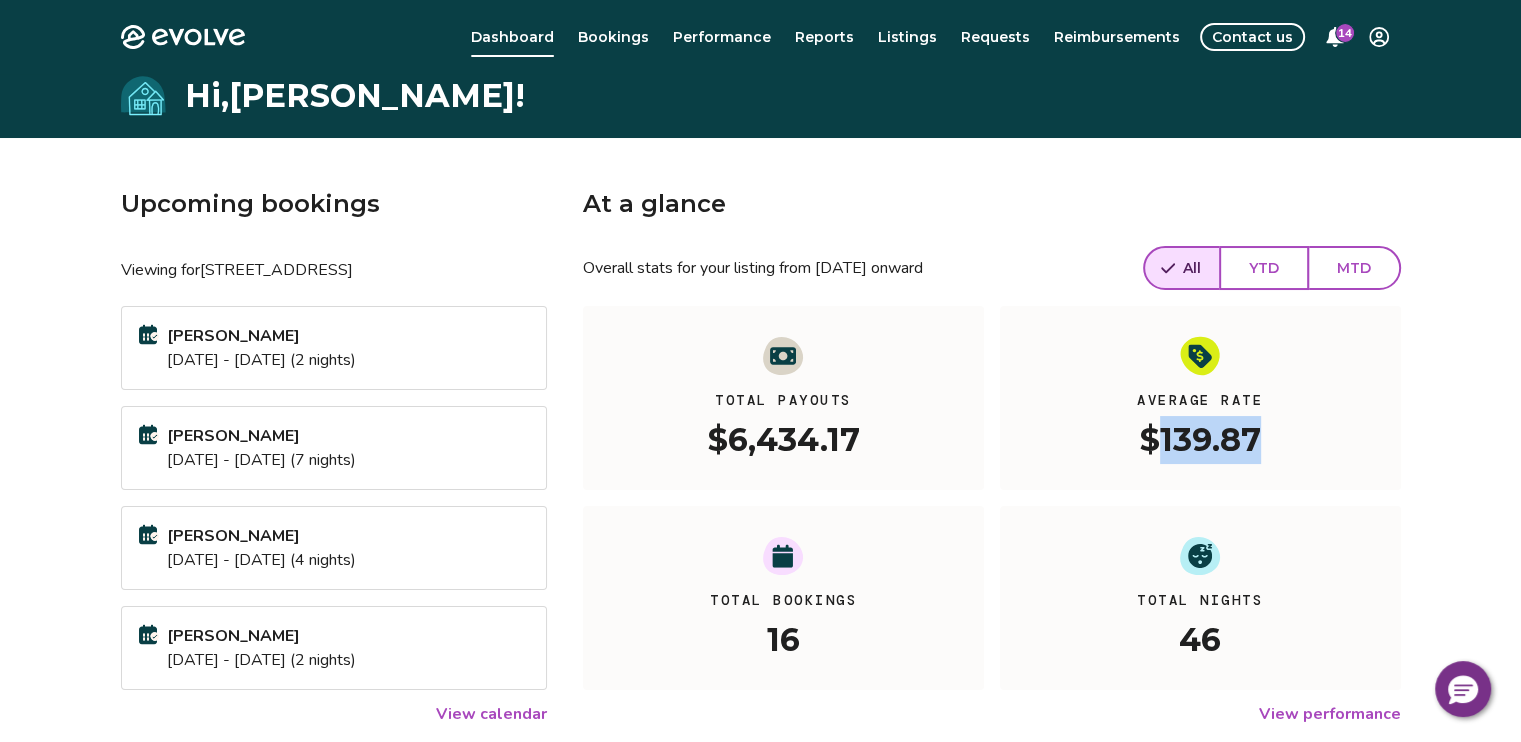 drag, startPoint x: 1200, startPoint y: 456, endPoint x: 1283, endPoint y: 263, distance: 210.09045 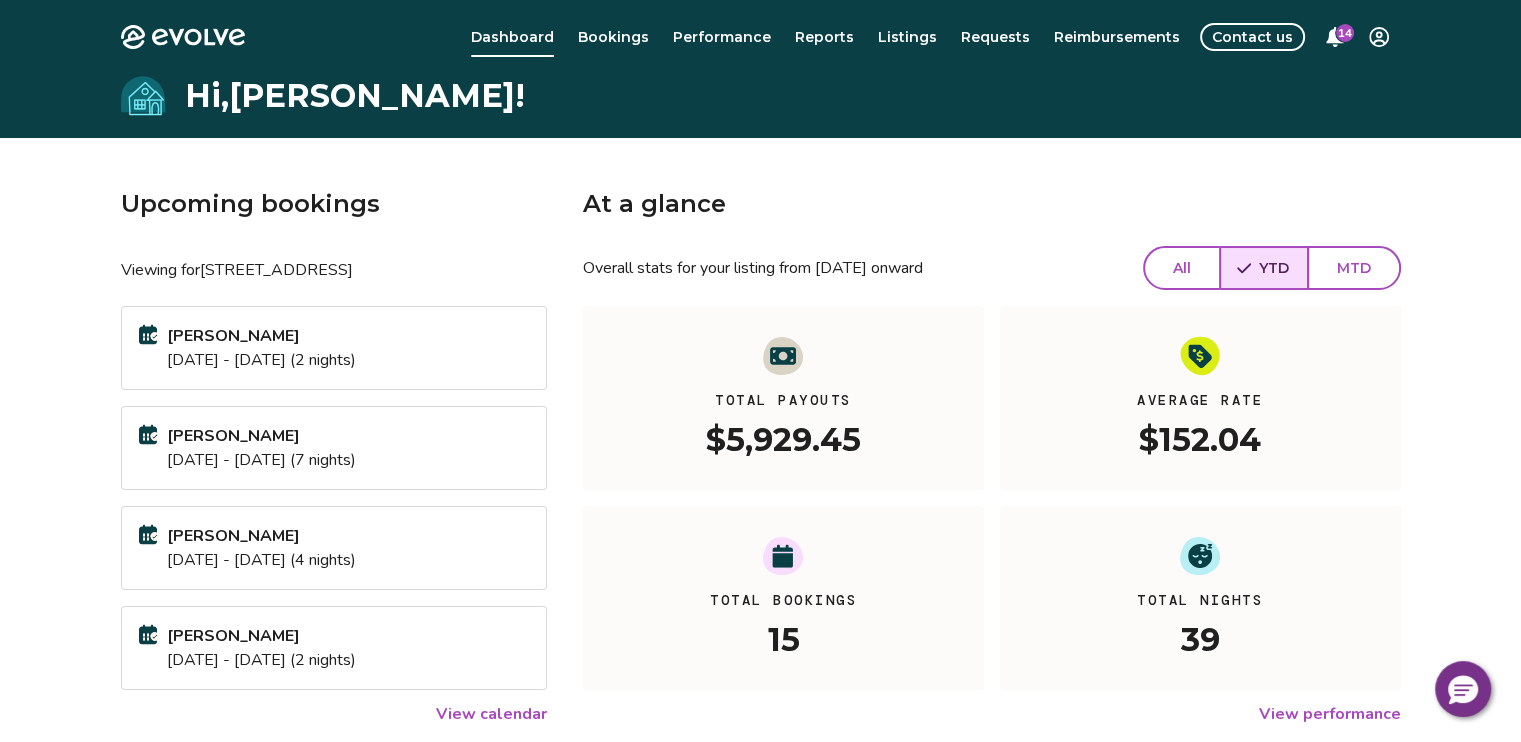 click on "MTD" at bounding box center [1354, 268] 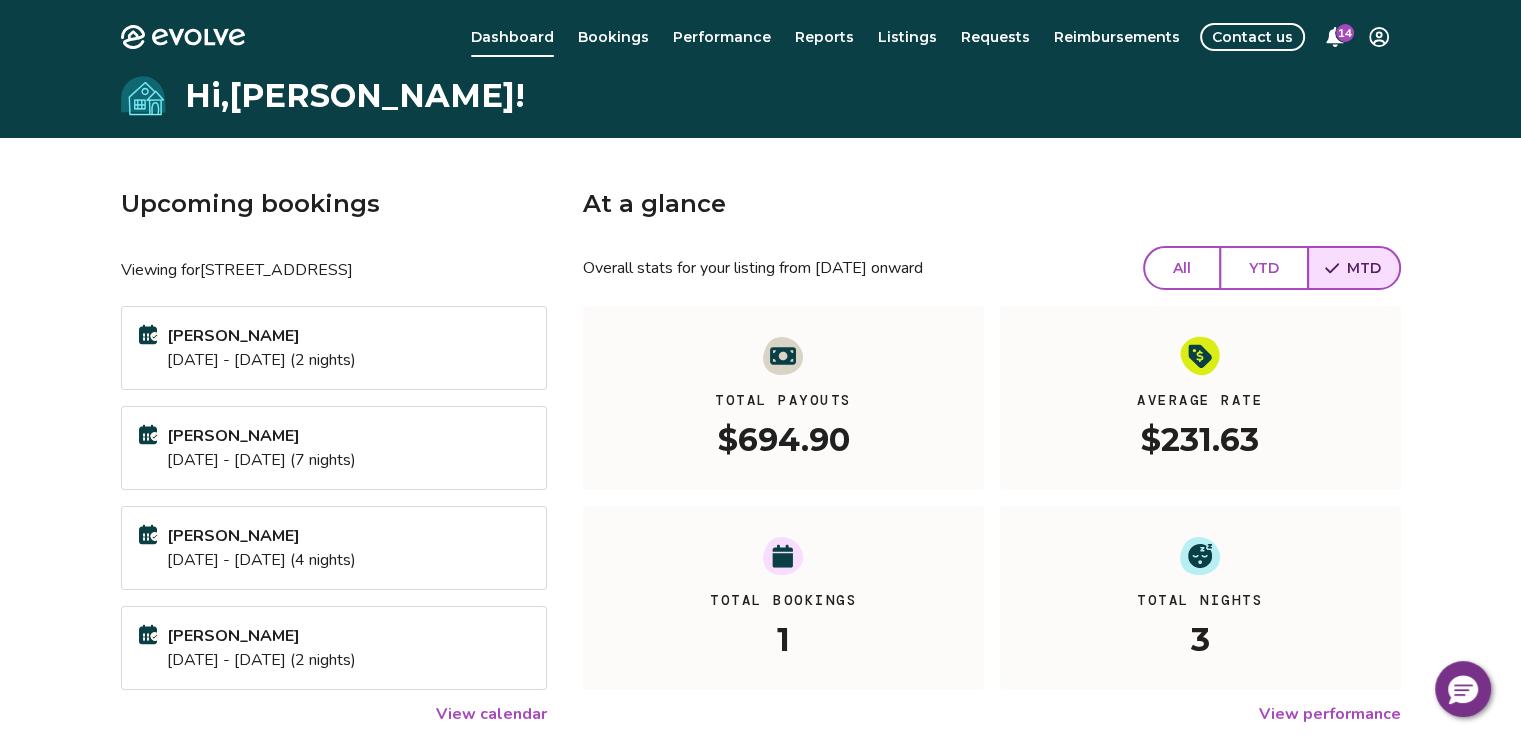 click on "All" at bounding box center (1182, 268) 